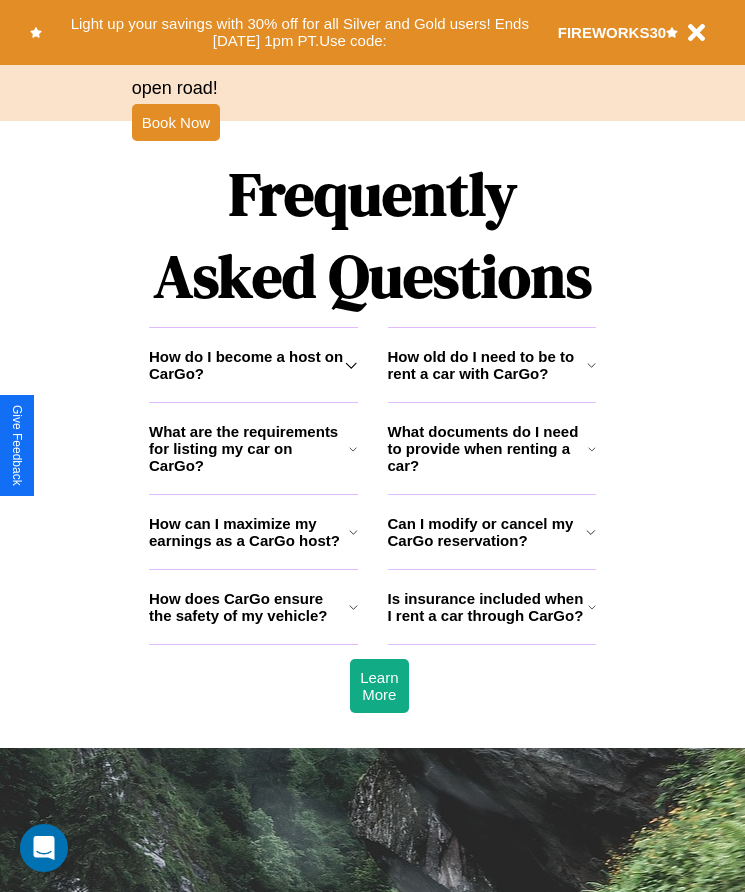 scroll, scrollTop: 2608, scrollLeft: 0, axis: vertical 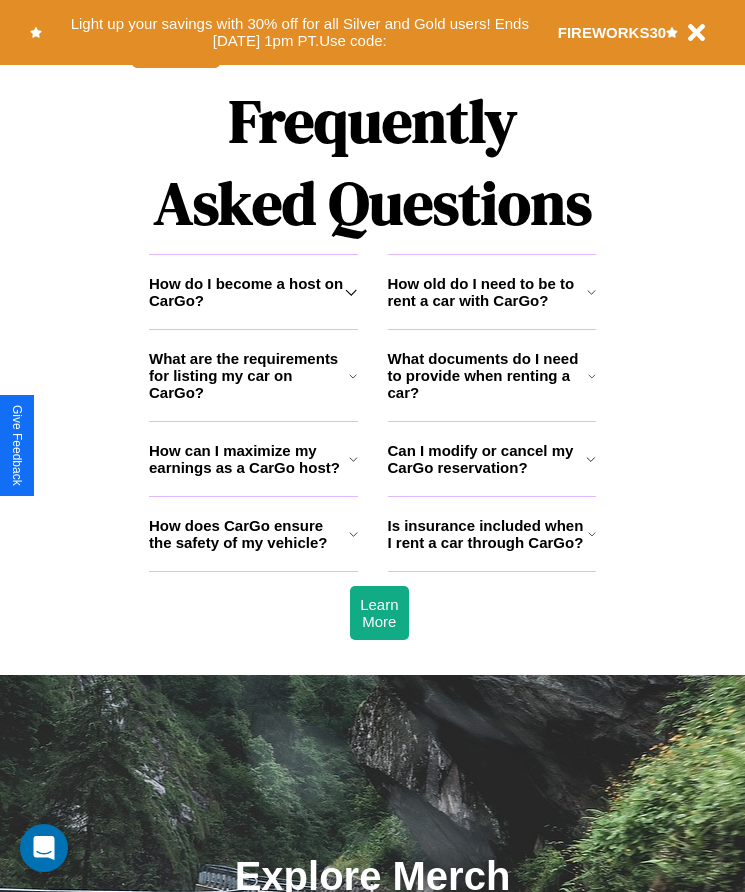 click on "How do I become a host on CarGo?" at bounding box center [247, 292] 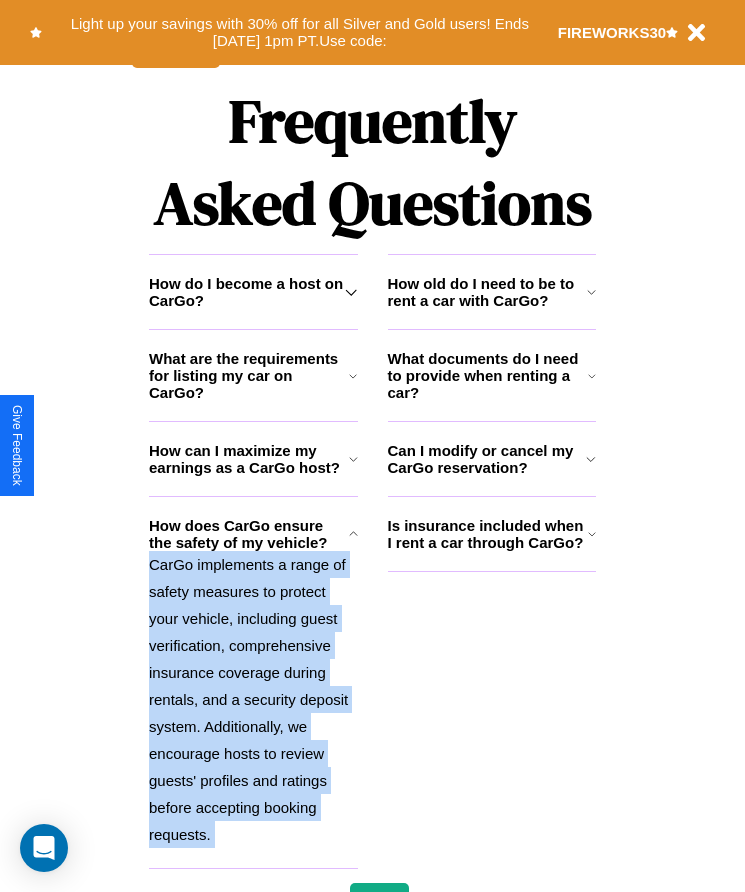 click 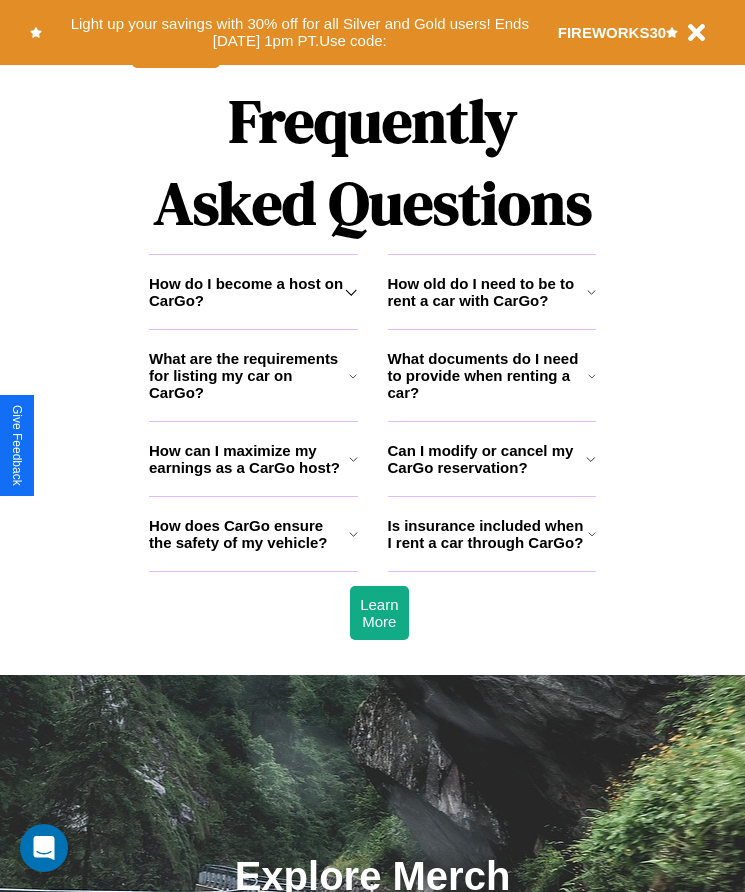 click on "What documents do I need to provide when renting a car?" at bounding box center (488, 375) 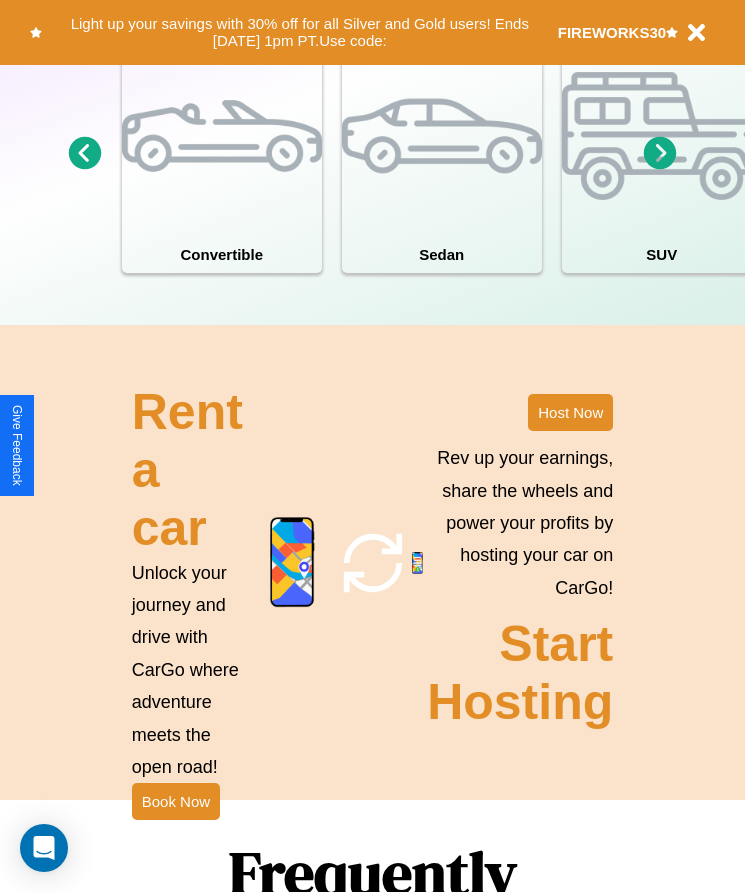 scroll, scrollTop: 1855, scrollLeft: 0, axis: vertical 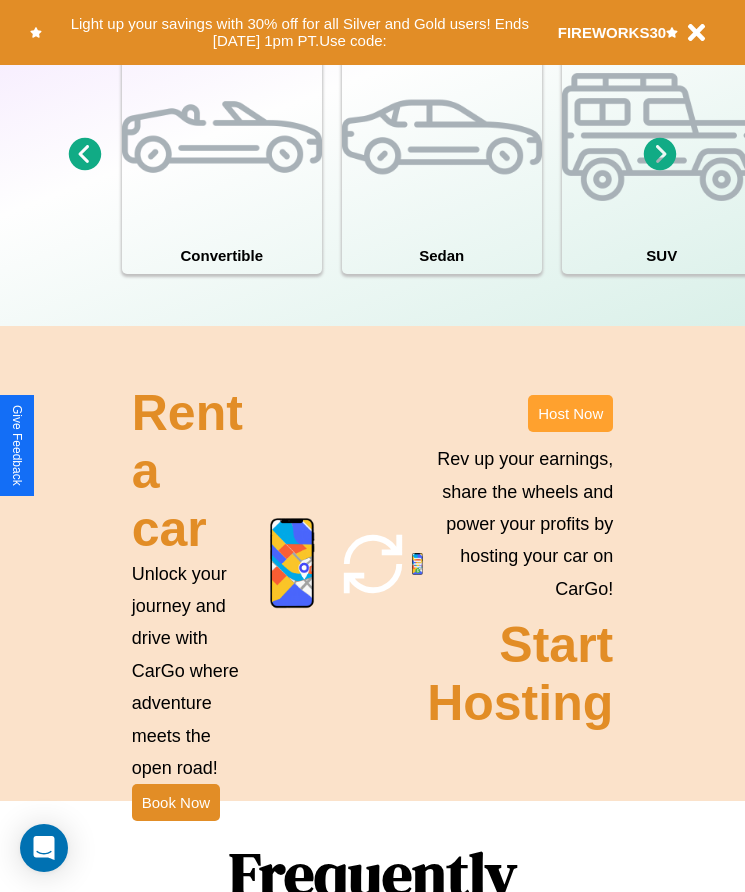 click on "Host Now" at bounding box center (570, 413) 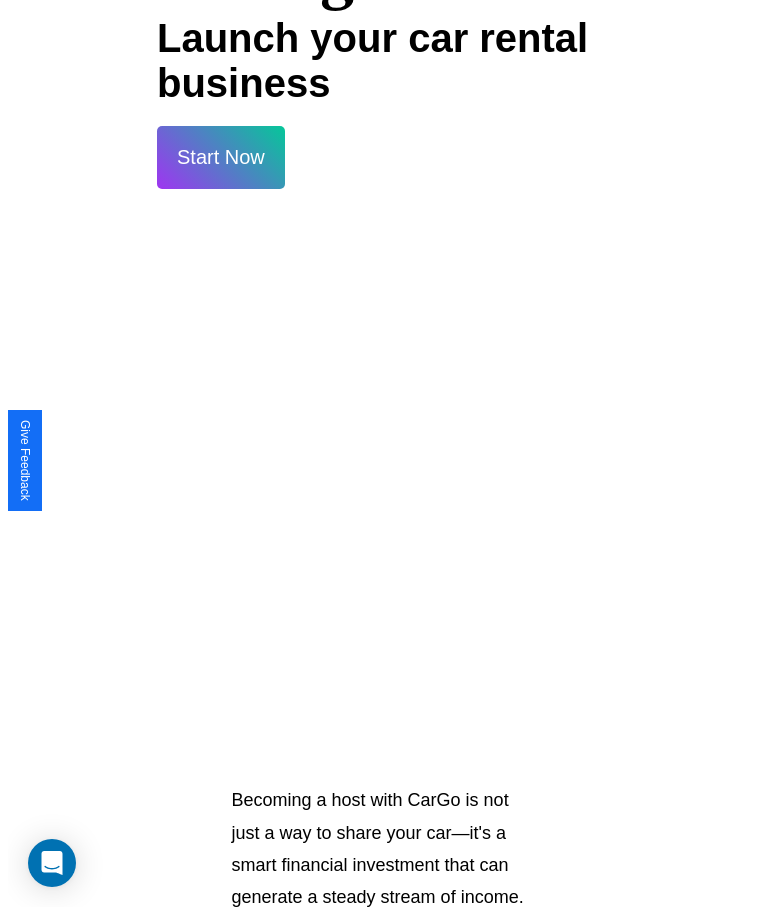 scroll, scrollTop: 0, scrollLeft: 0, axis: both 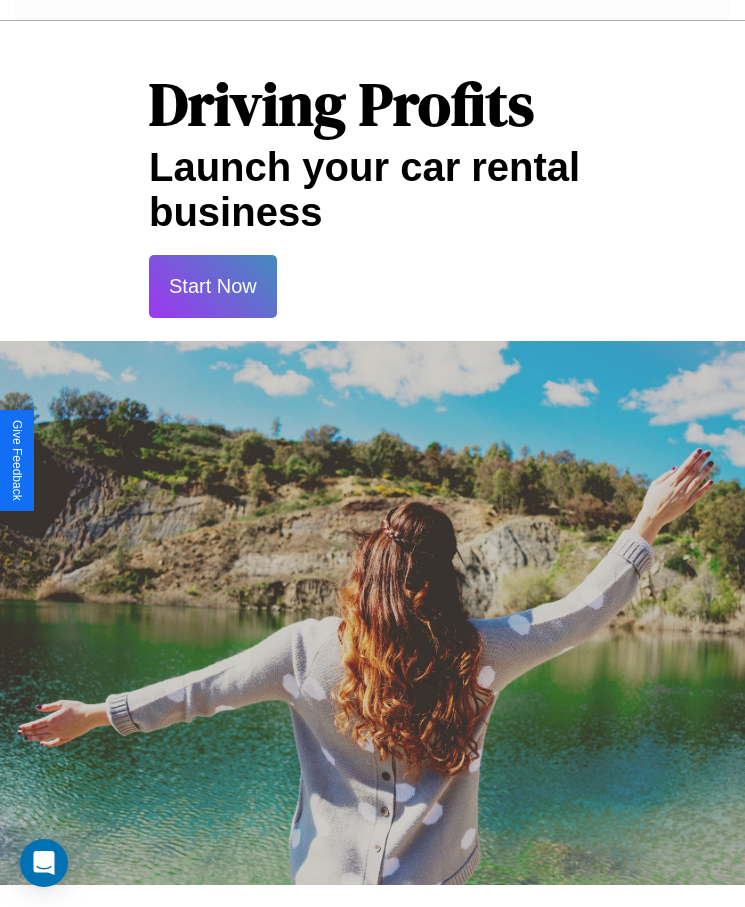 click on "Start Now" at bounding box center [213, 286] 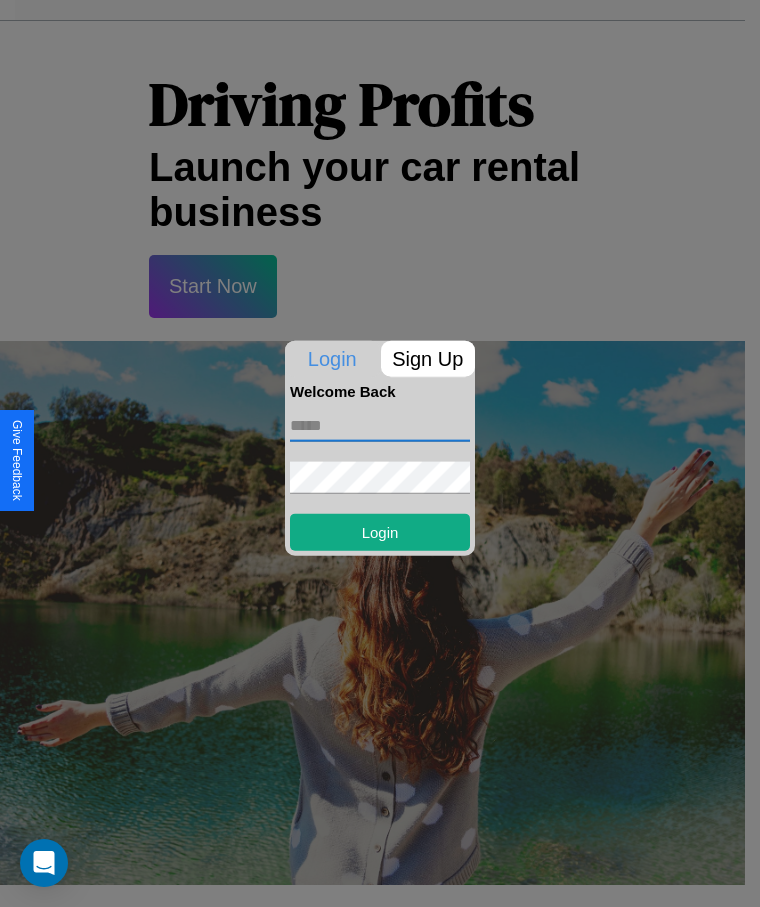click at bounding box center (380, 425) 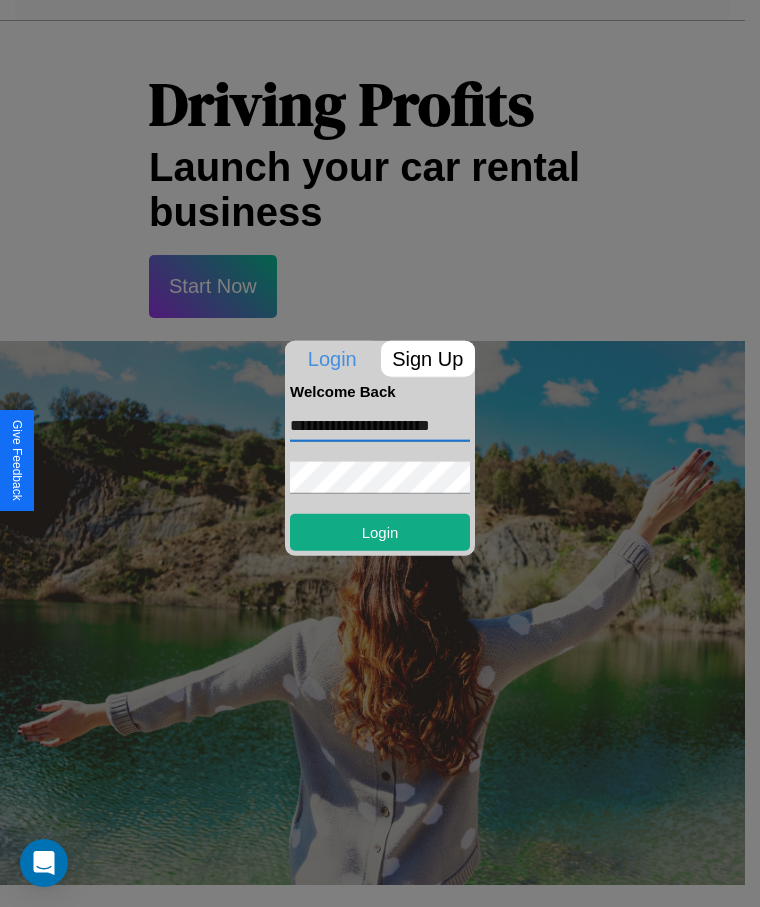 scroll, scrollTop: 0, scrollLeft: 11, axis: horizontal 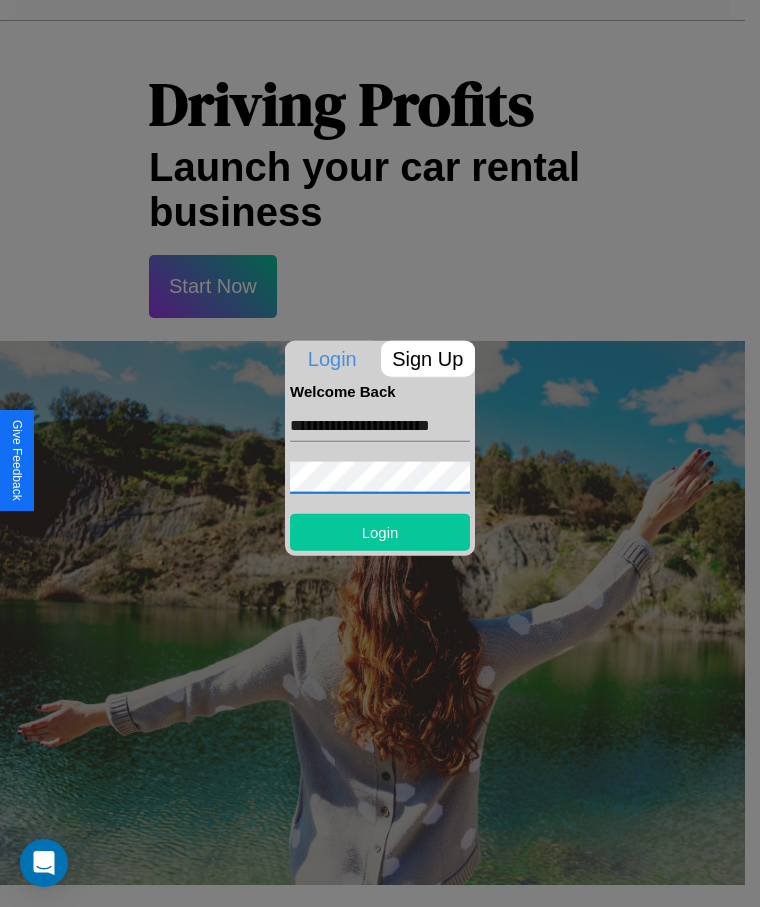 click on "Login" at bounding box center [380, 531] 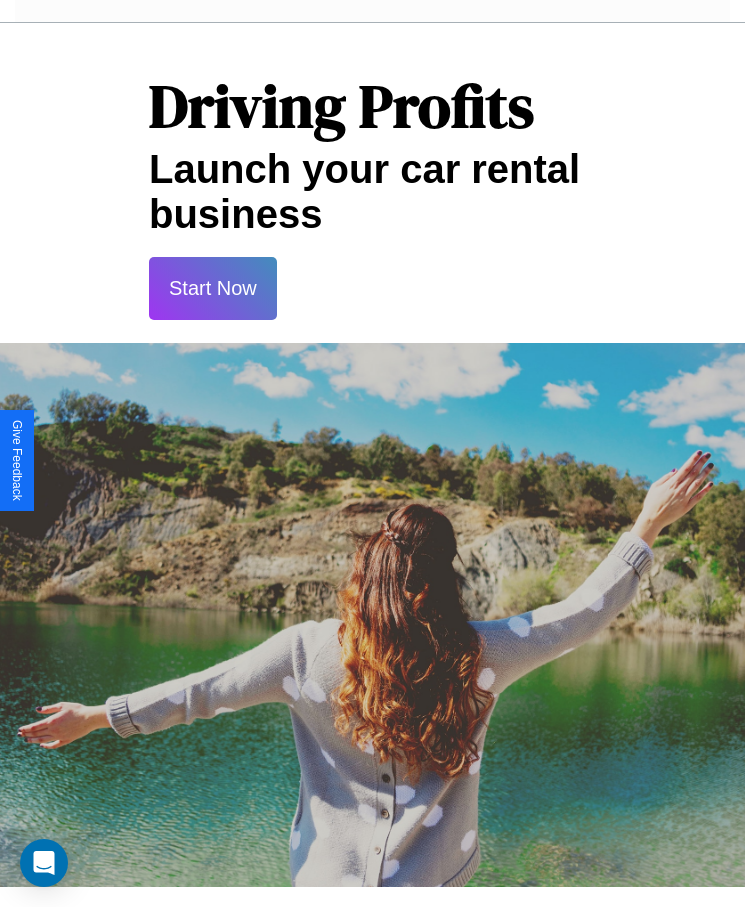 click on "Start Now" at bounding box center [213, 288] 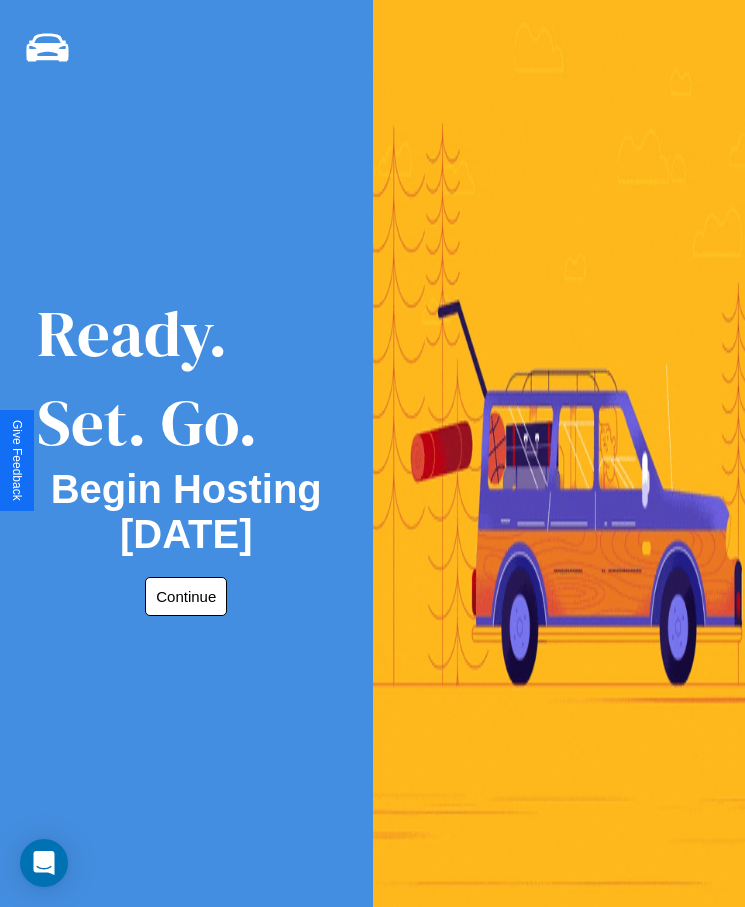 click on "Continue" at bounding box center (186, 596) 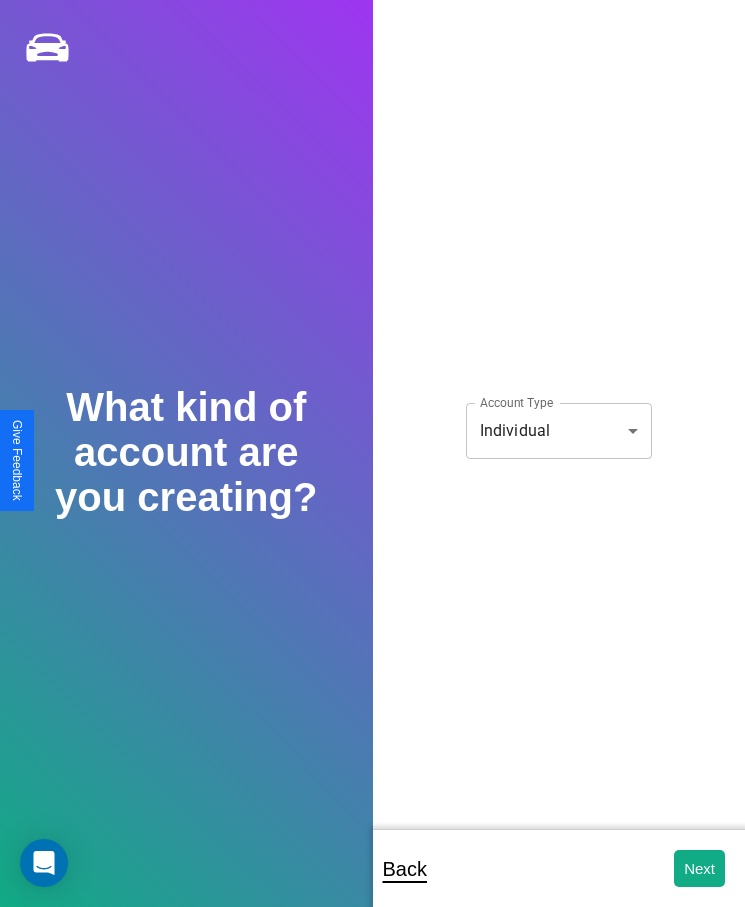 click on "**********" at bounding box center (372, 467) 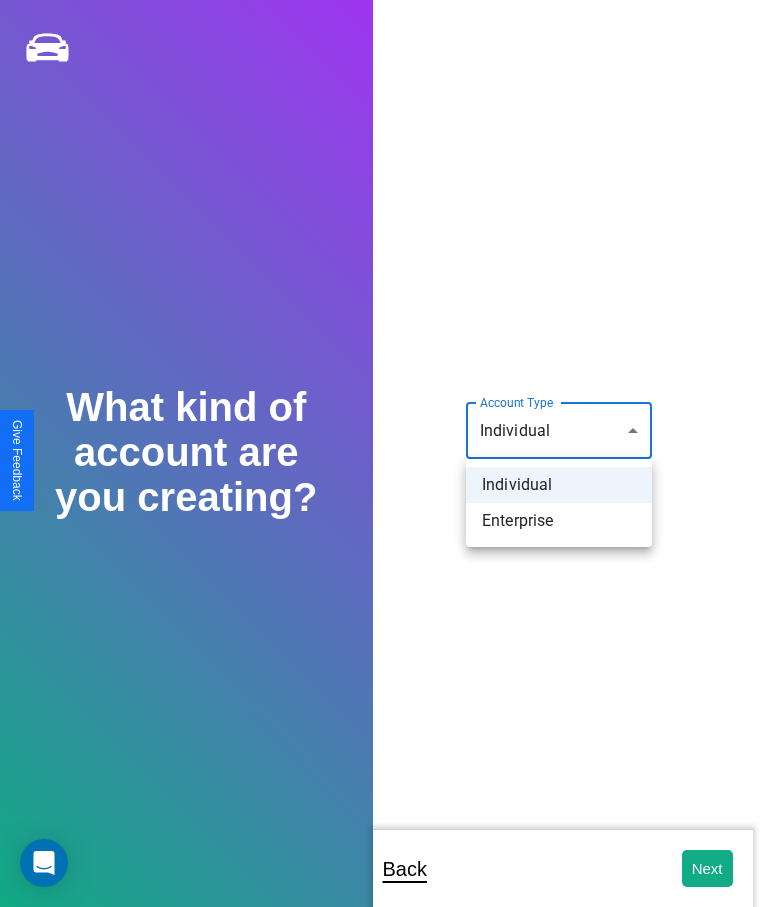 click on "Individual" at bounding box center [559, 485] 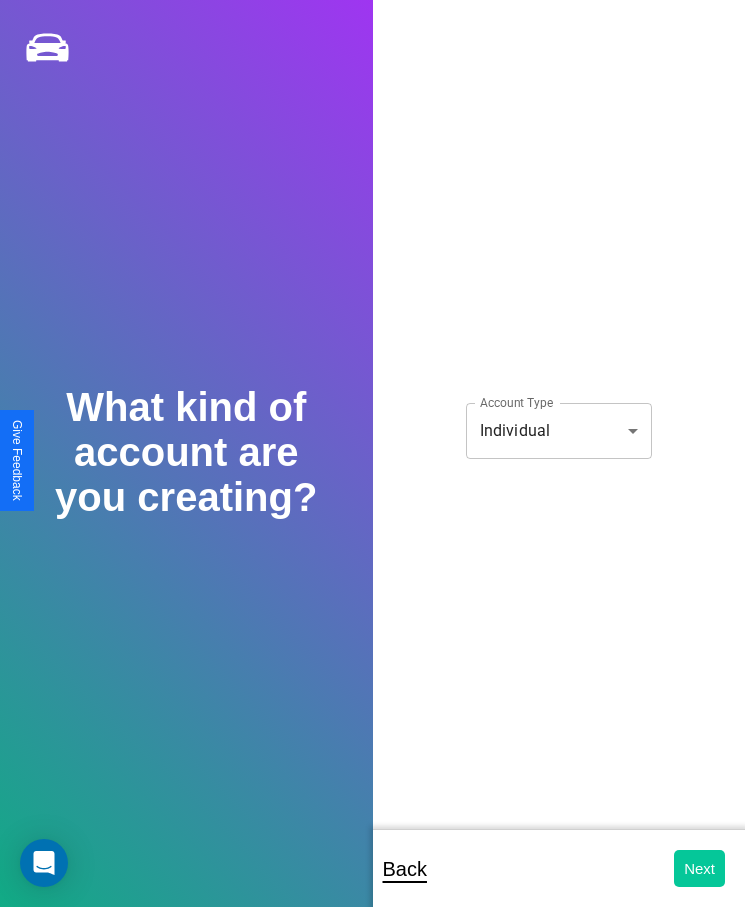 click on "Next" at bounding box center (699, 868) 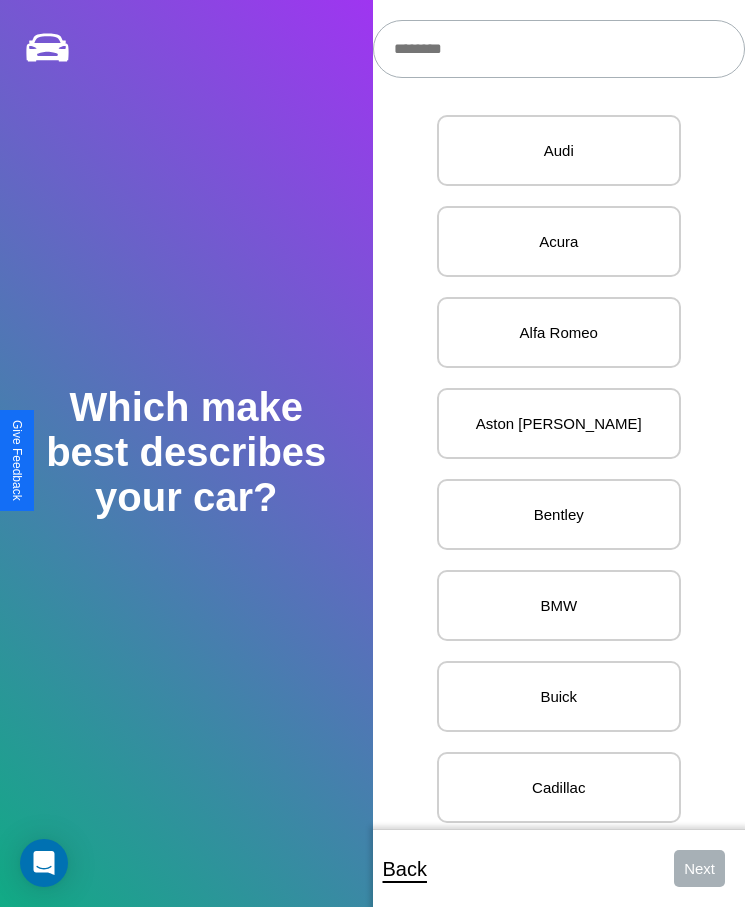 scroll, scrollTop: 27, scrollLeft: 0, axis: vertical 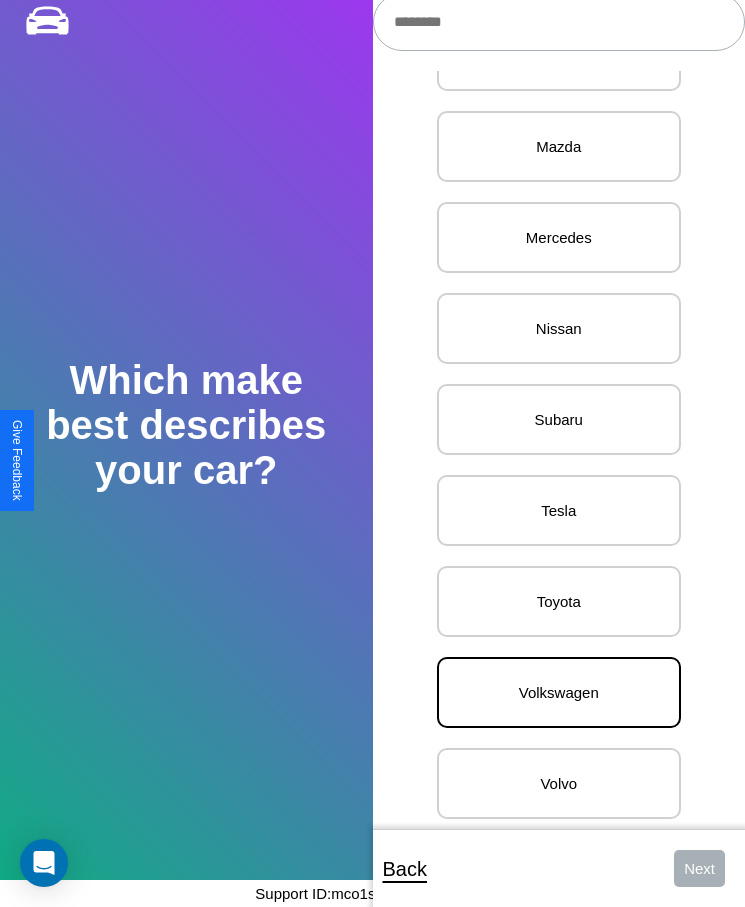 click on "Volkswagen" at bounding box center (559, 692) 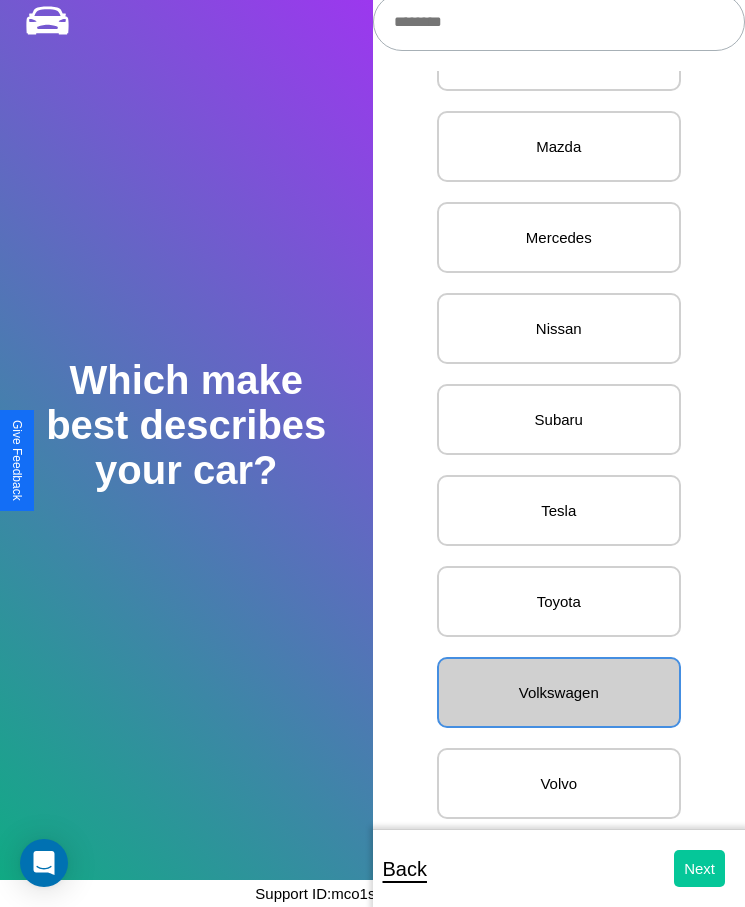 click on "Next" at bounding box center (699, 868) 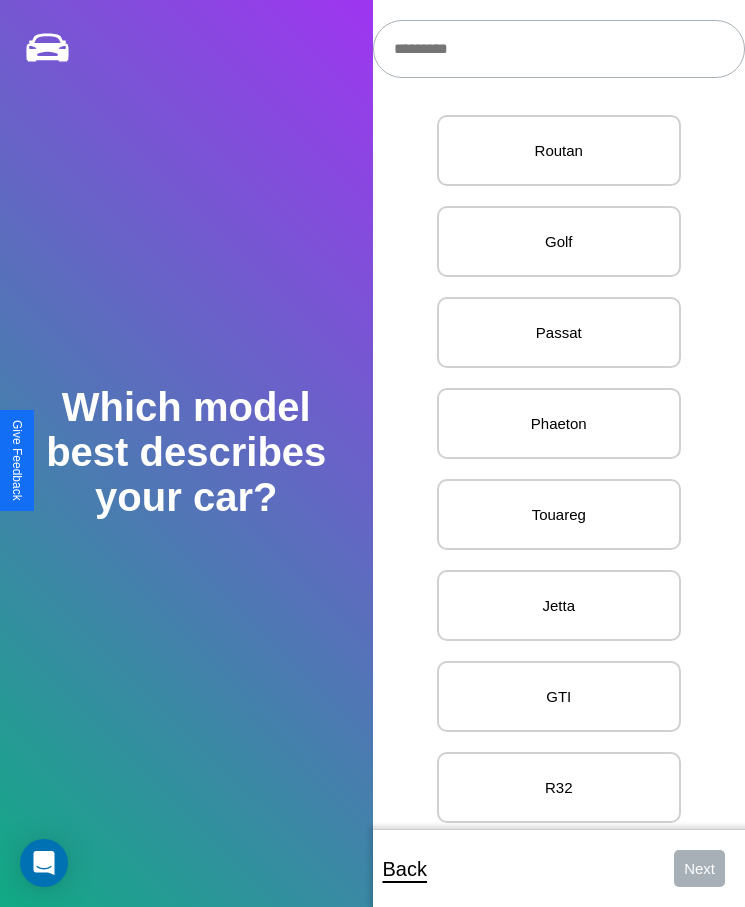 scroll, scrollTop: 27, scrollLeft: 0, axis: vertical 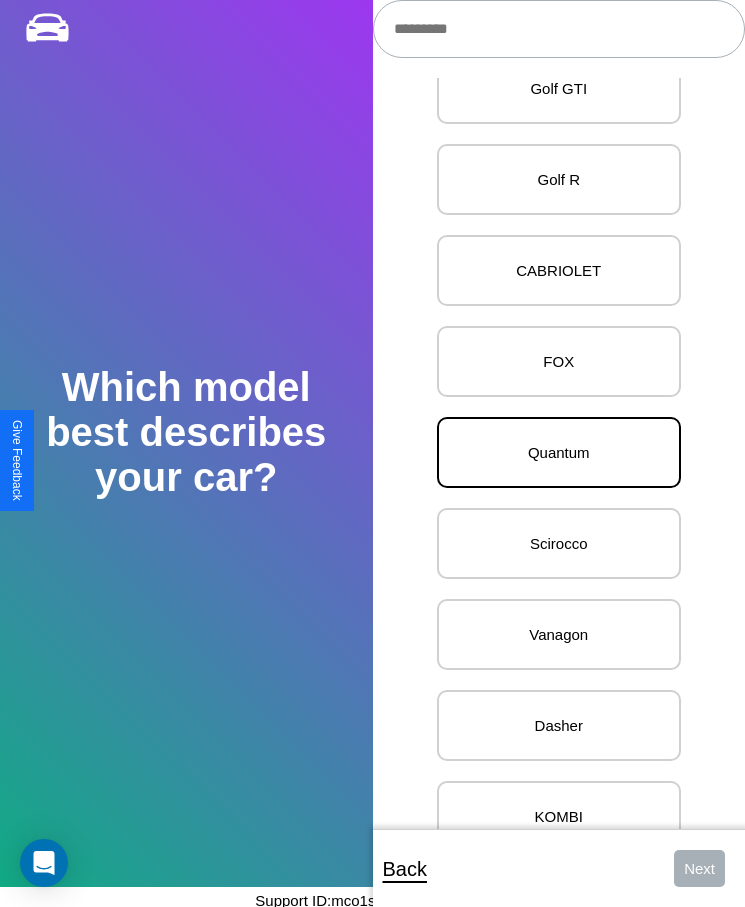 click on "Quantum" at bounding box center [559, 452] 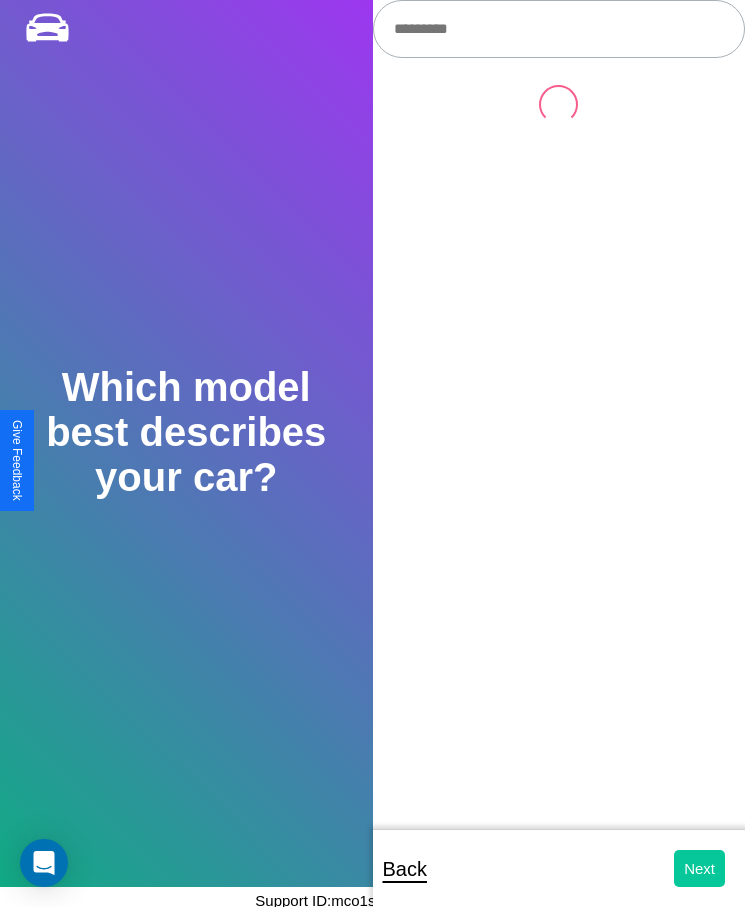click on "Next" at bounding box center (699, 868) 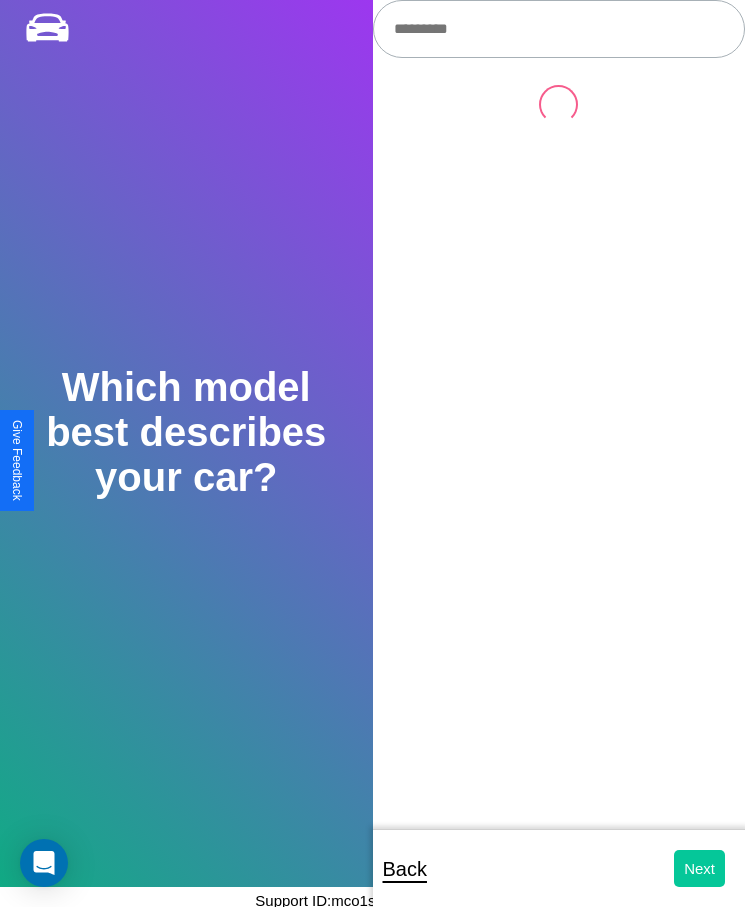 select on "*****" 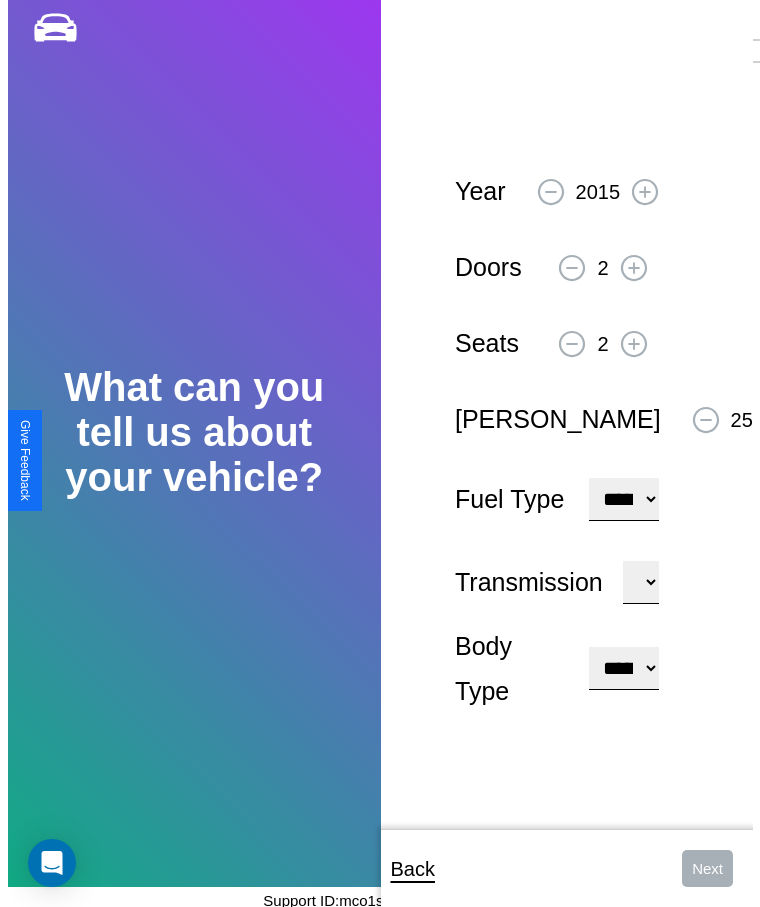 scroll, scrollTop: 0, scrollLeft: 0, axis: both 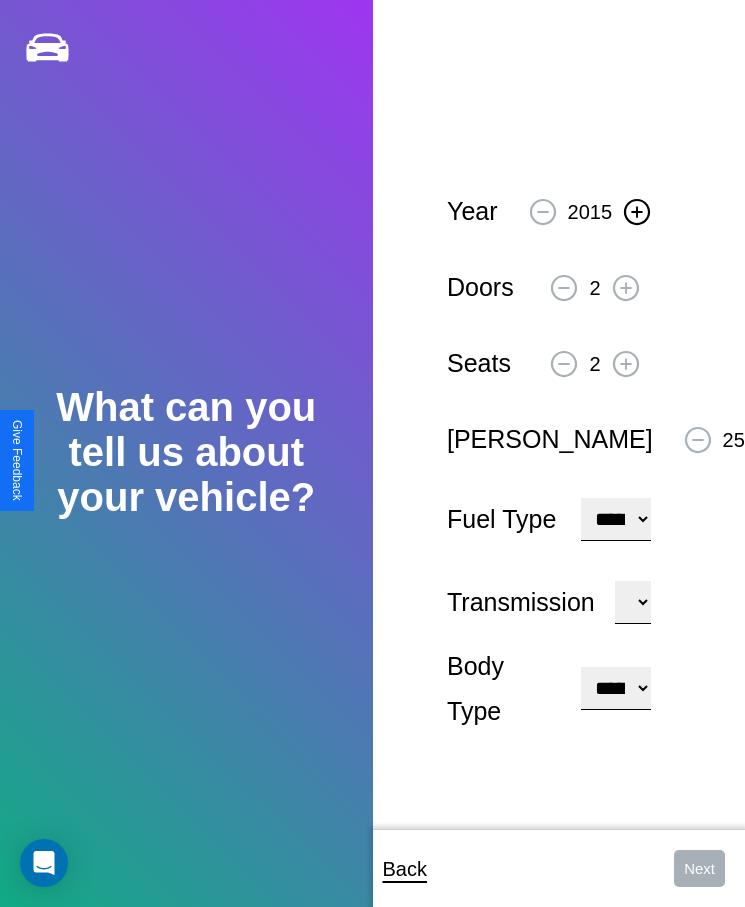 click 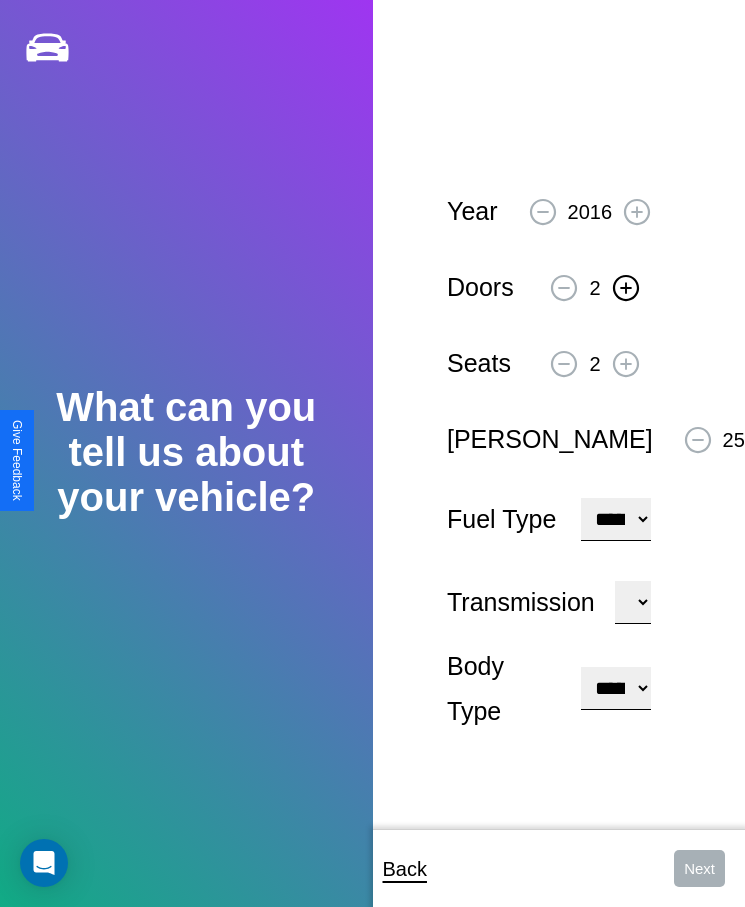 click 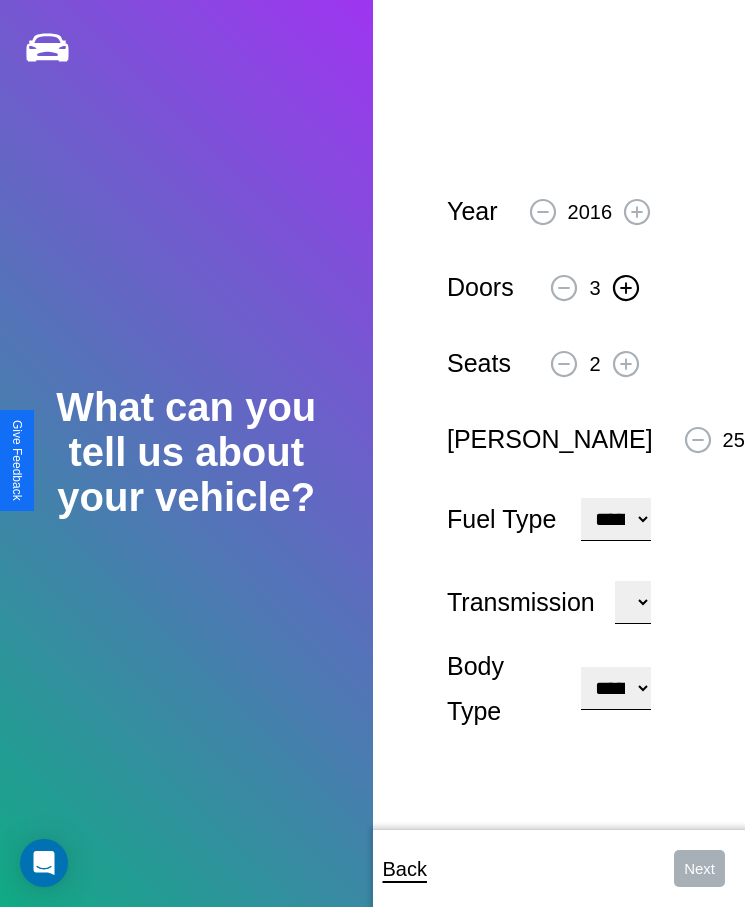 click 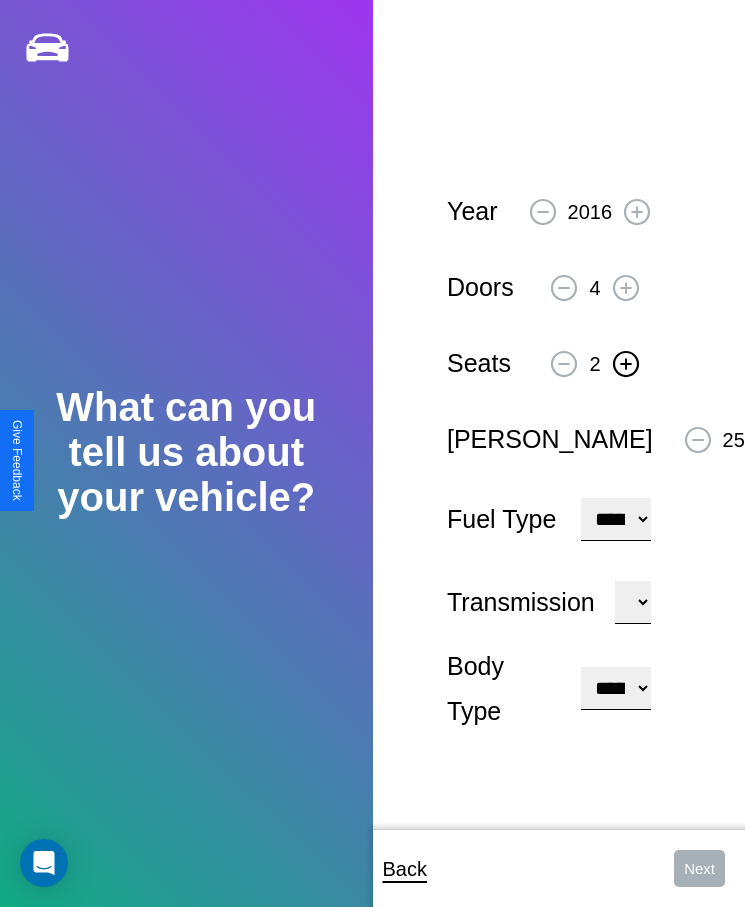 click 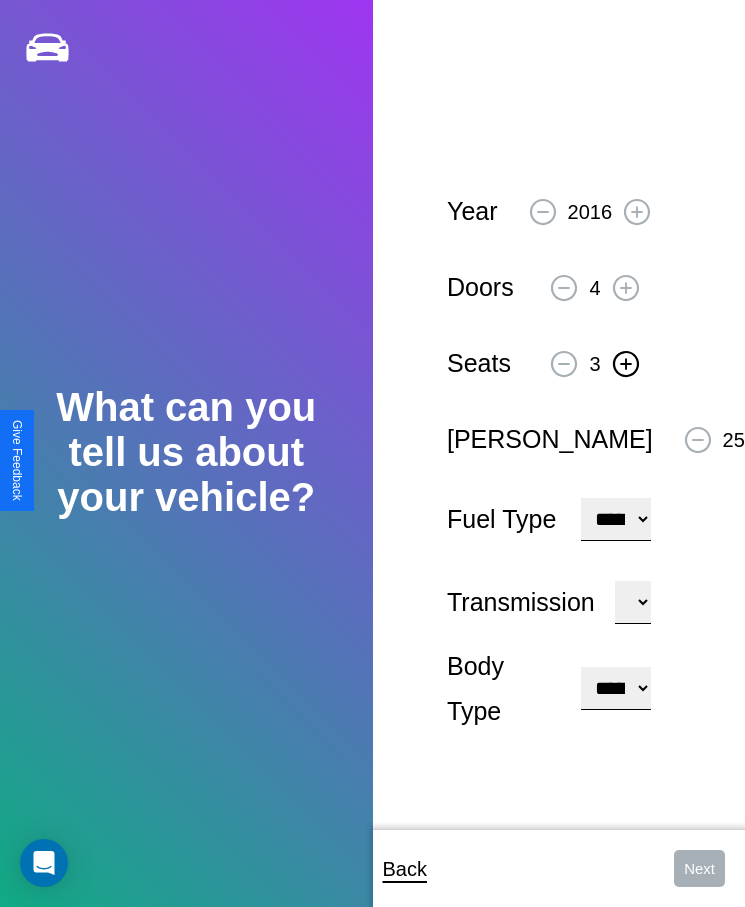 click 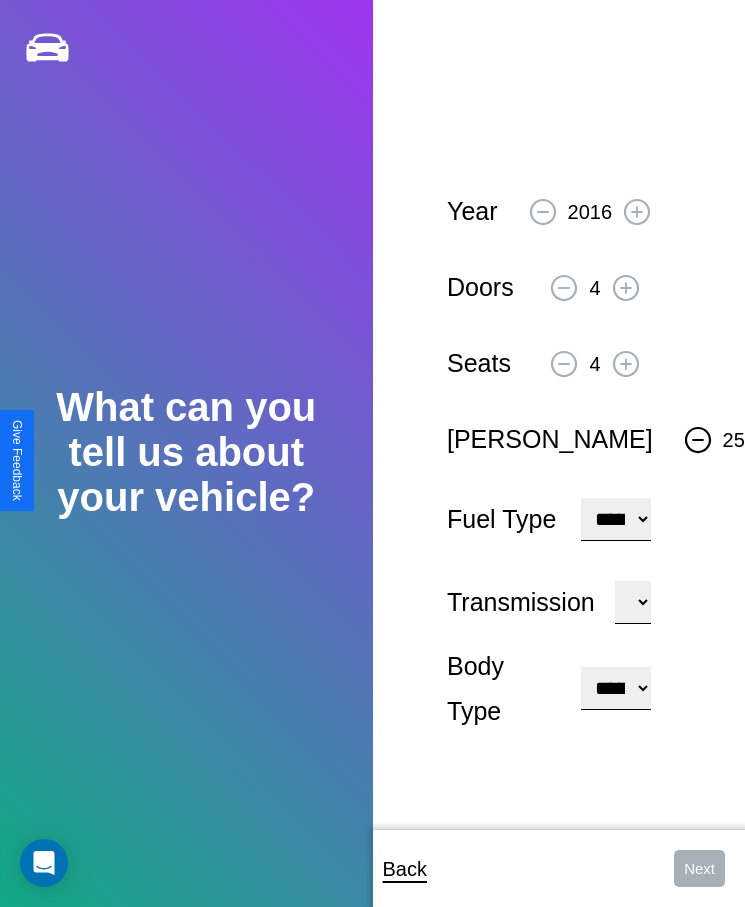 click 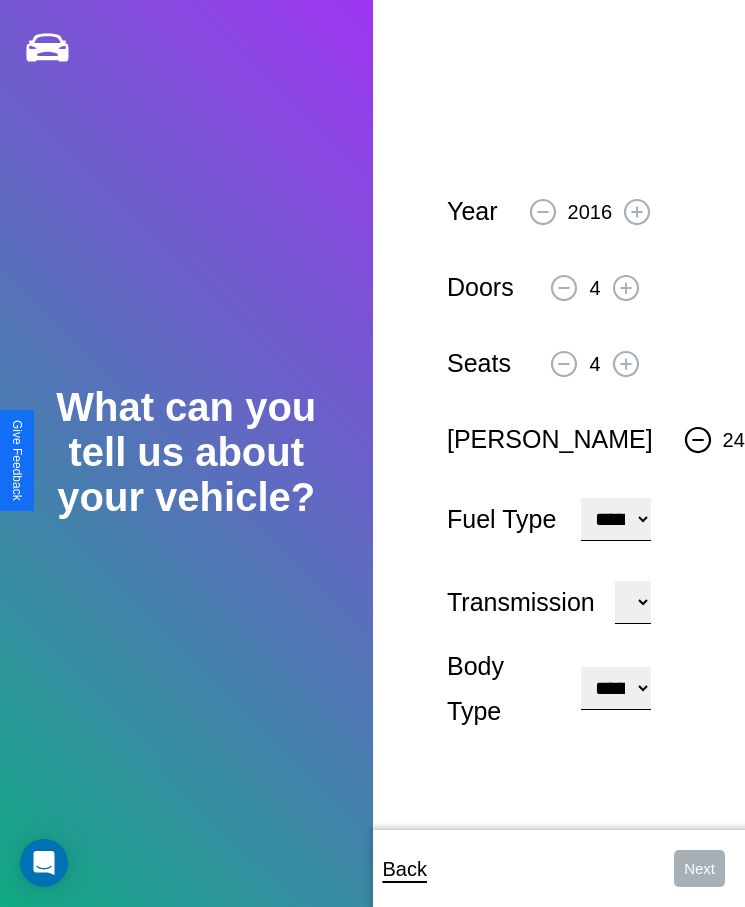 click 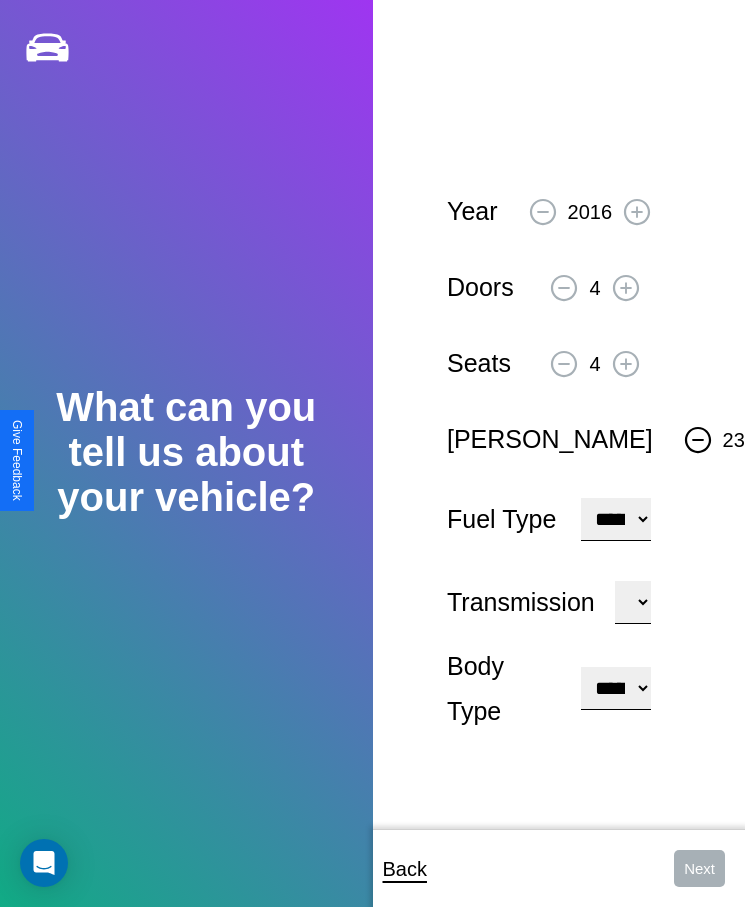 click 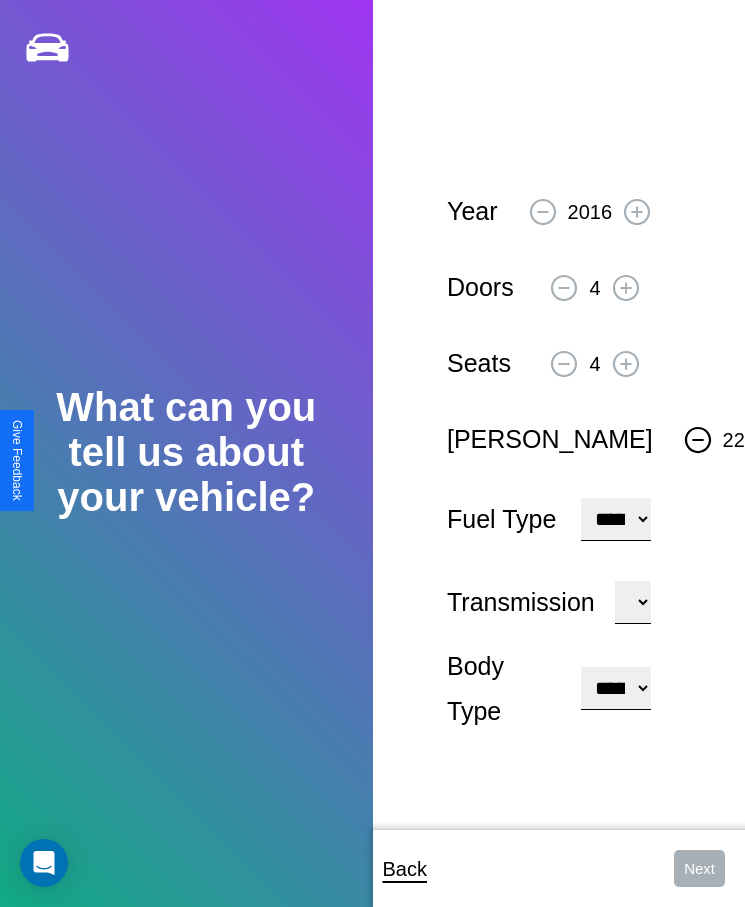 click 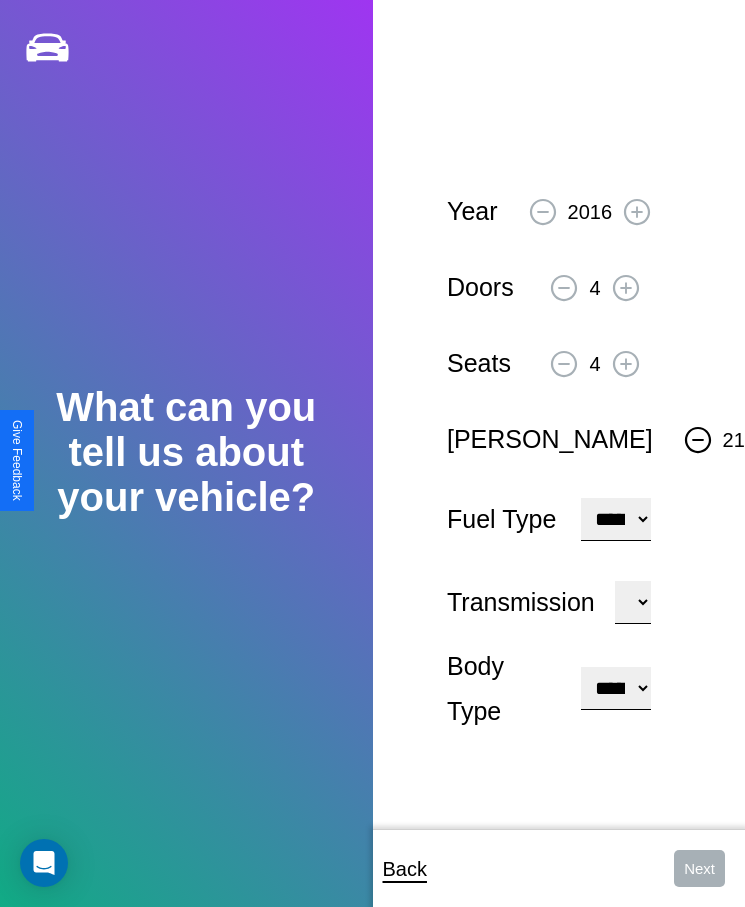 click 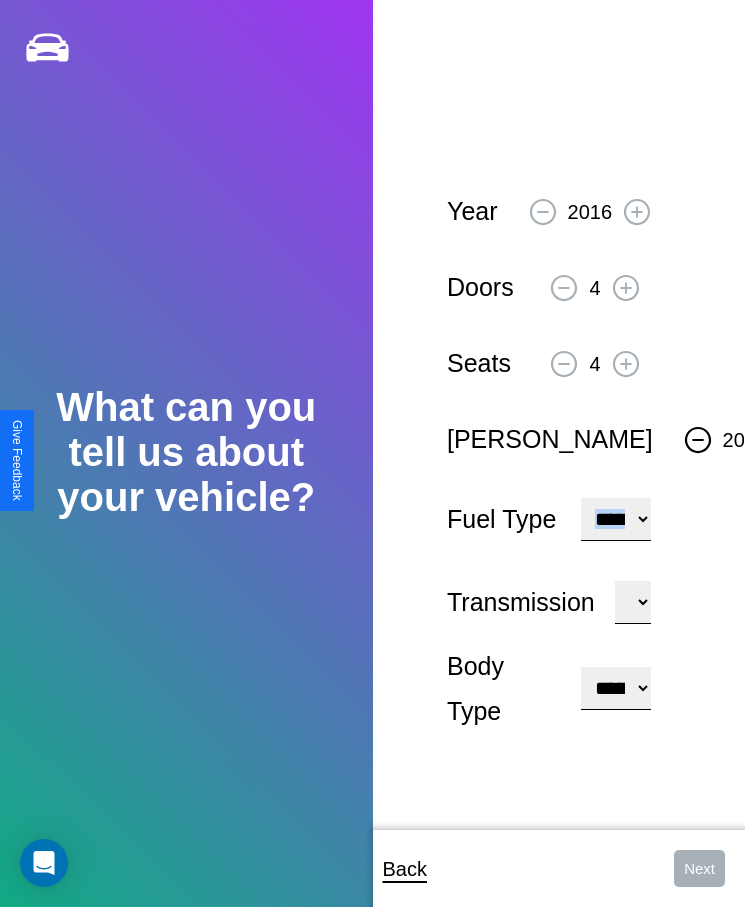 click 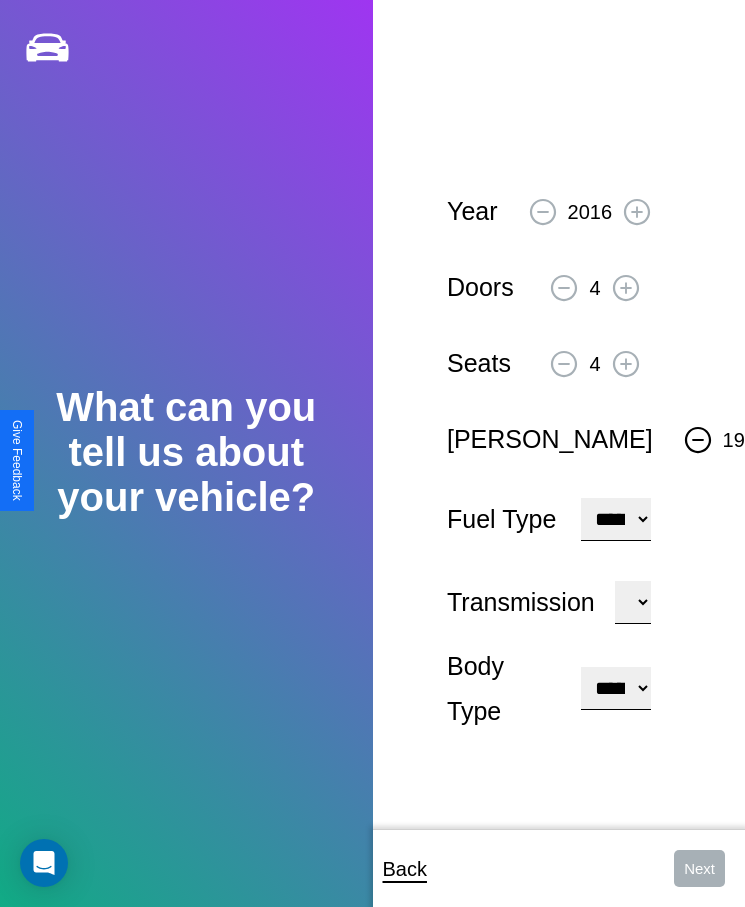 click 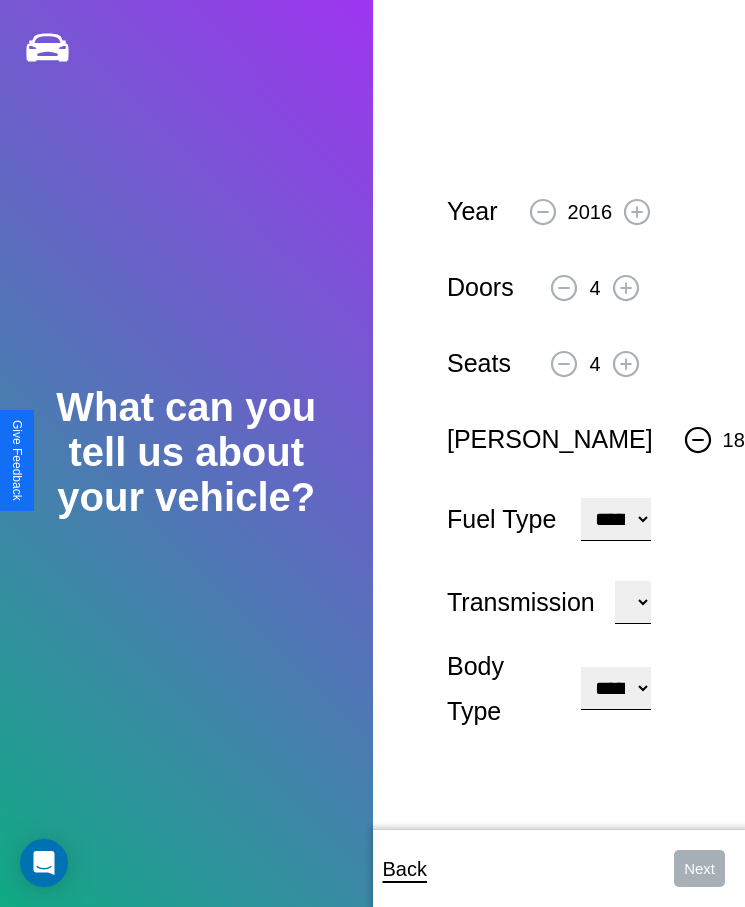 click 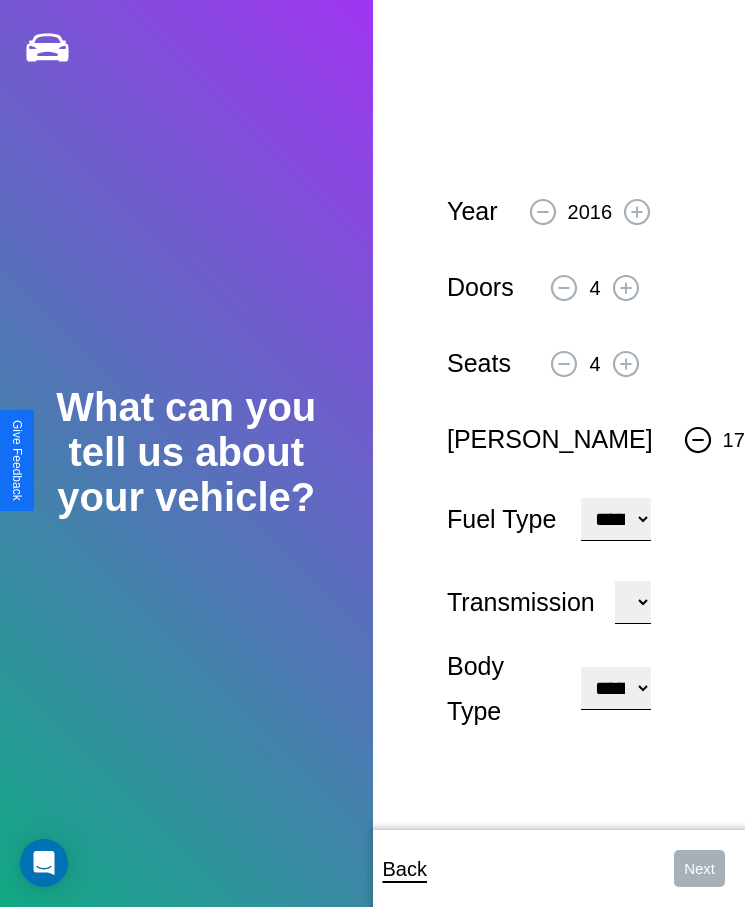 click 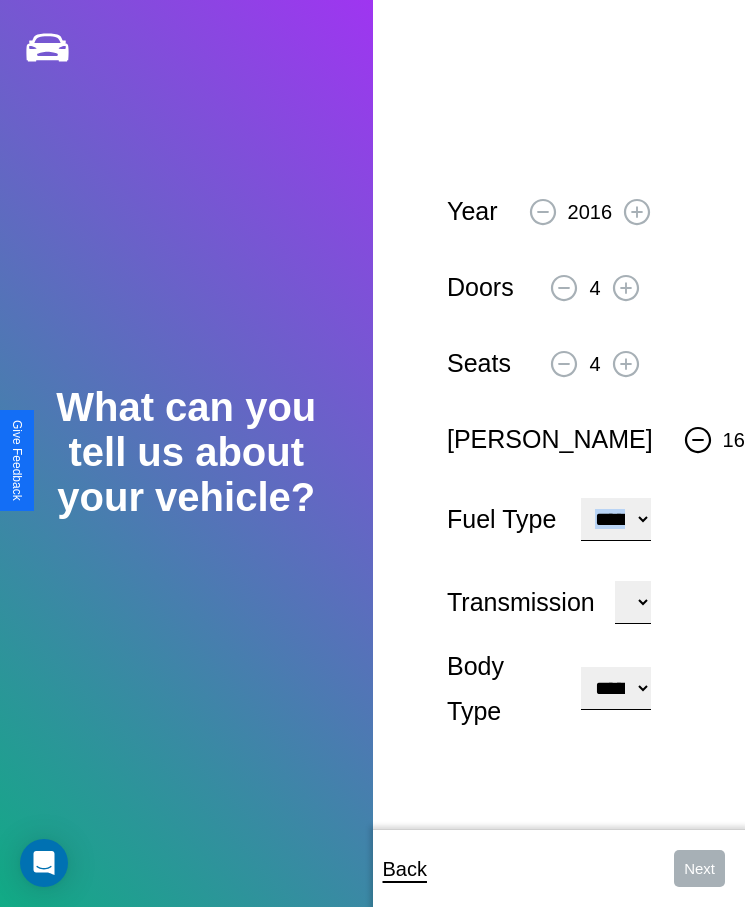 click on "**********" at bounding box center (615, 519) 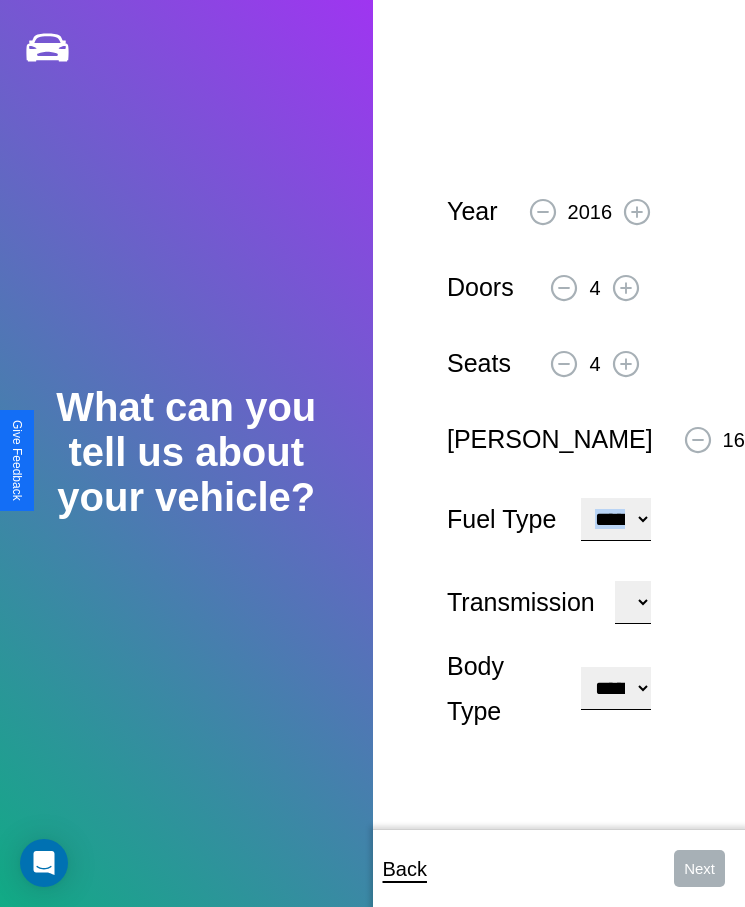 select on "***" 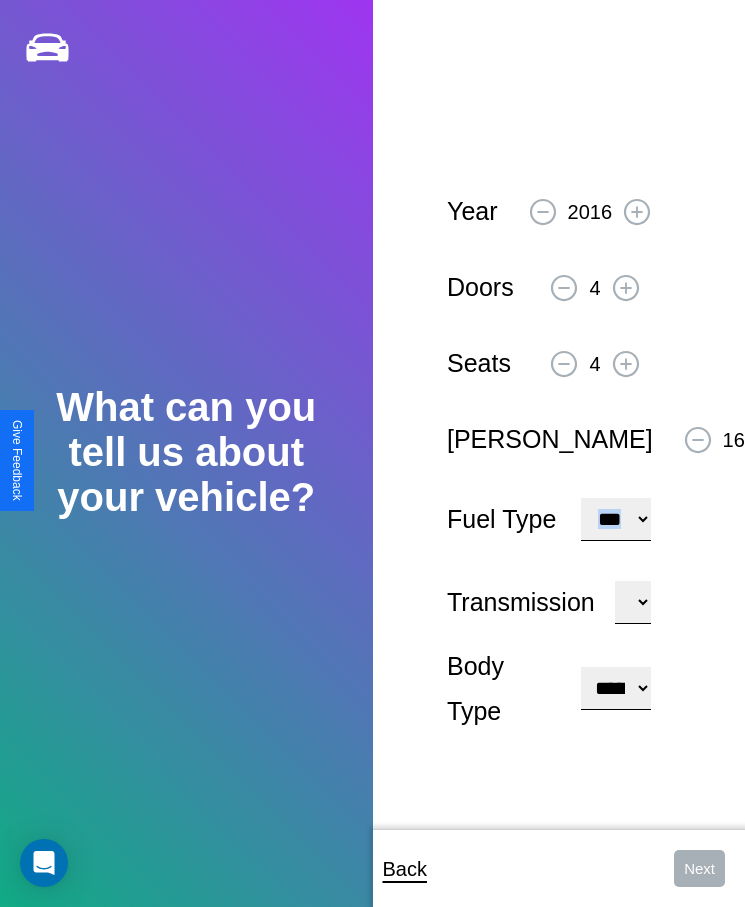 click on "****** ********* ******" at bounding box center (633, 602) 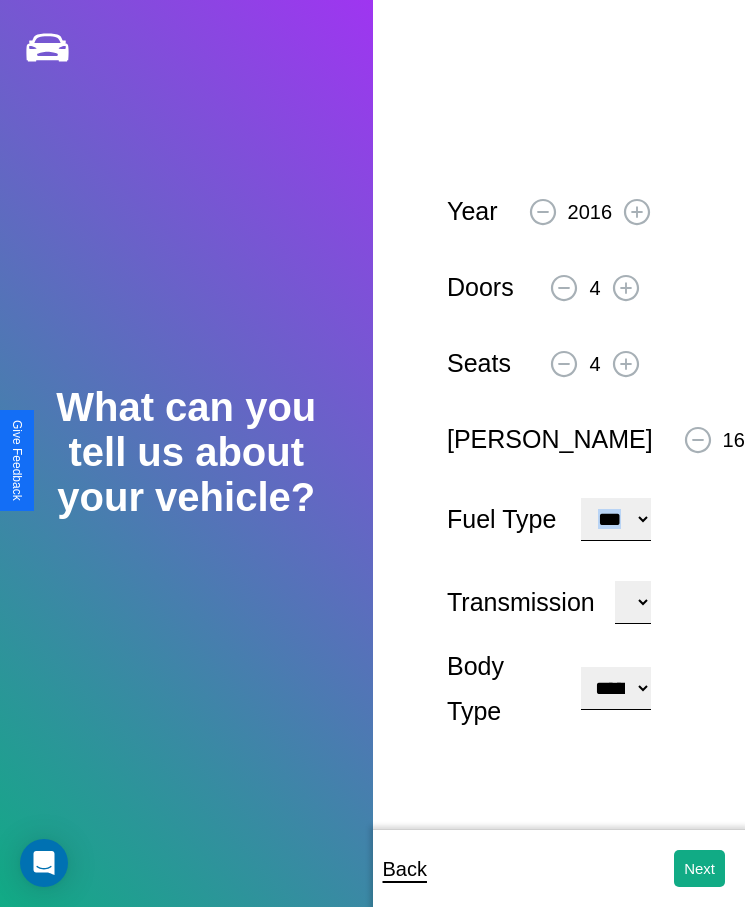 click on "**********" at bounding box center [615, 688] 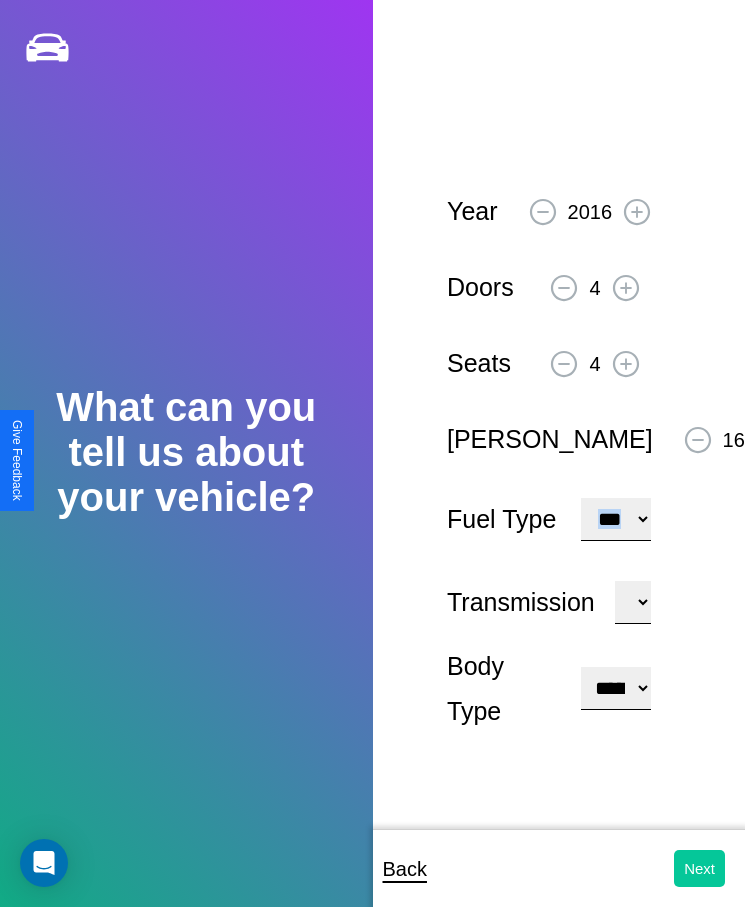 click on "Next" at bounding box center [699, 868] 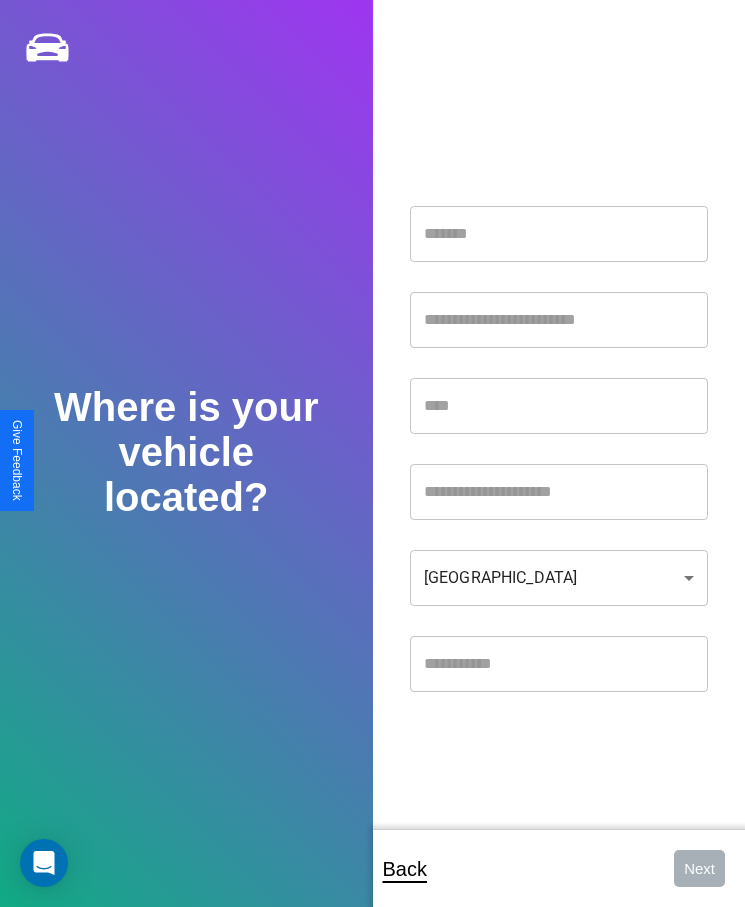 click at bounding box center (559, 234) 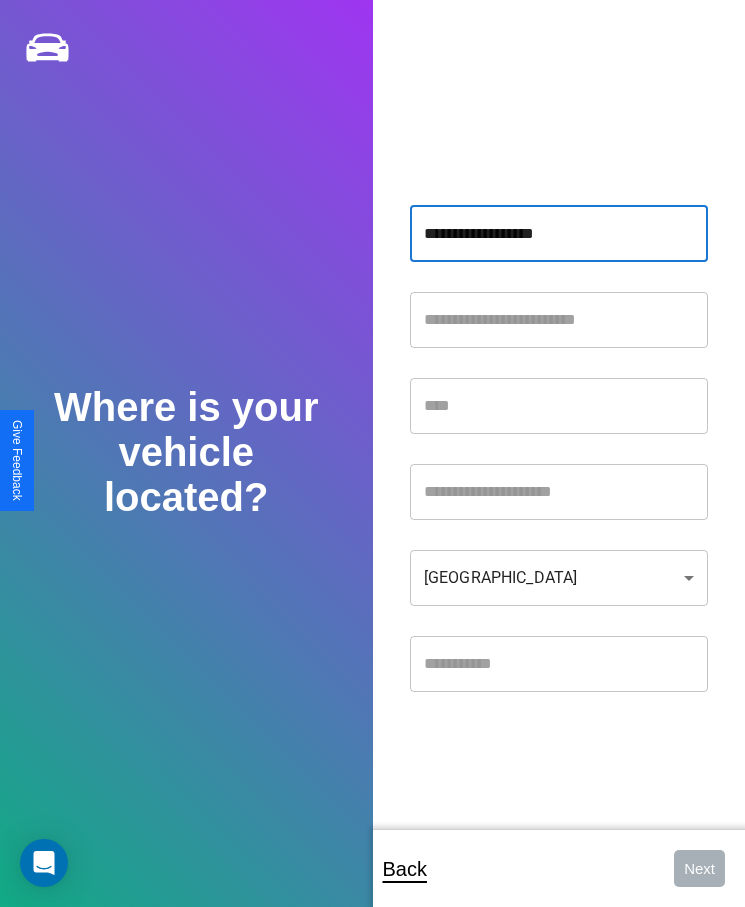 type on "**********" 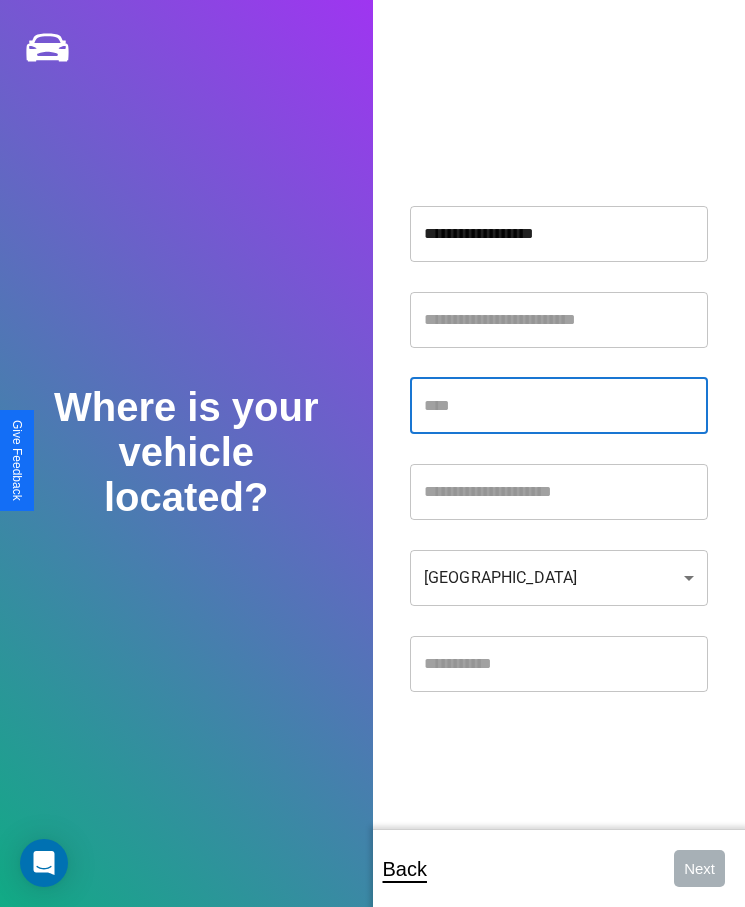 click at bounding box center (559, 406) 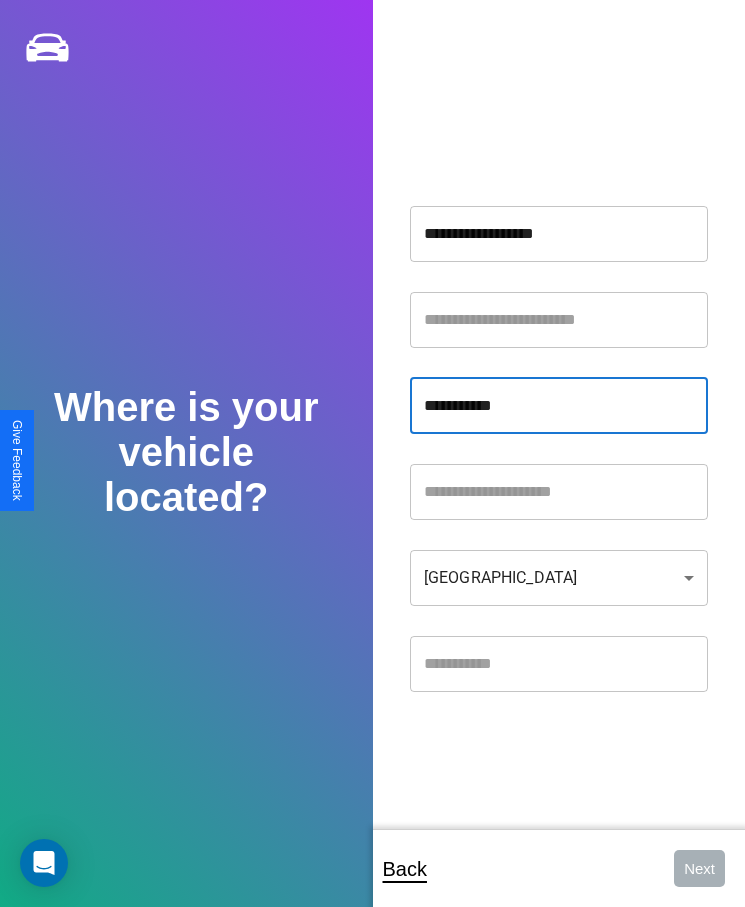 type on "**********" 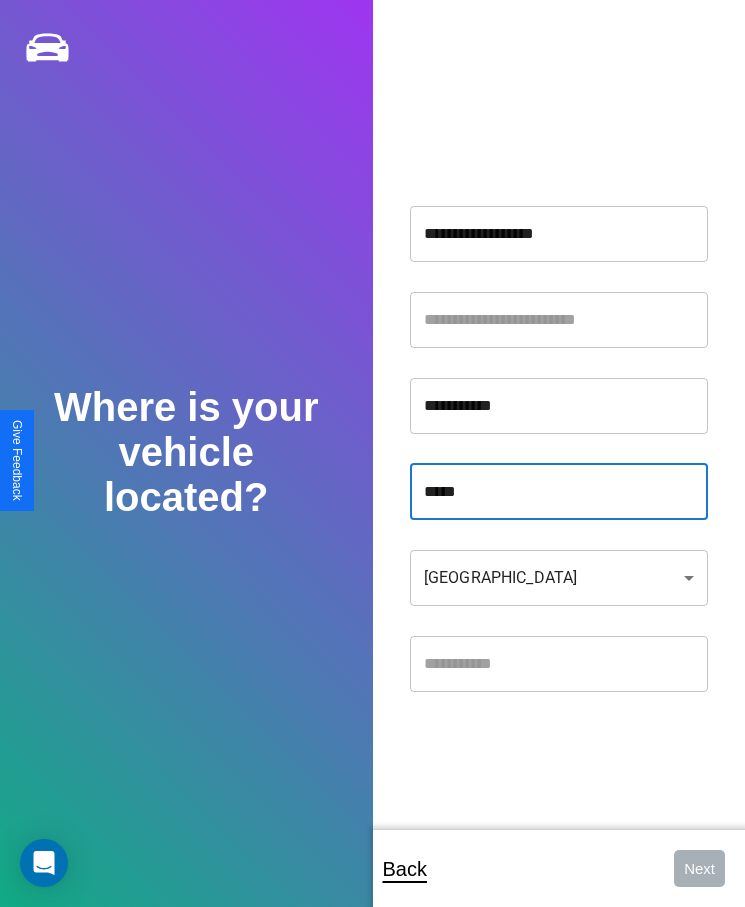 type on "*****" 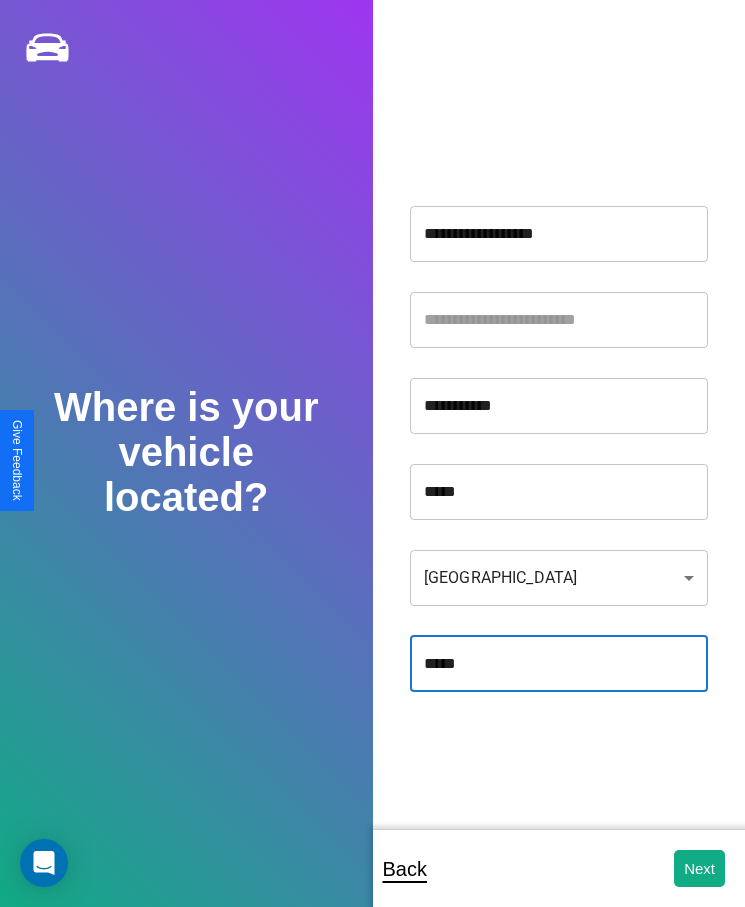 type on "*****" 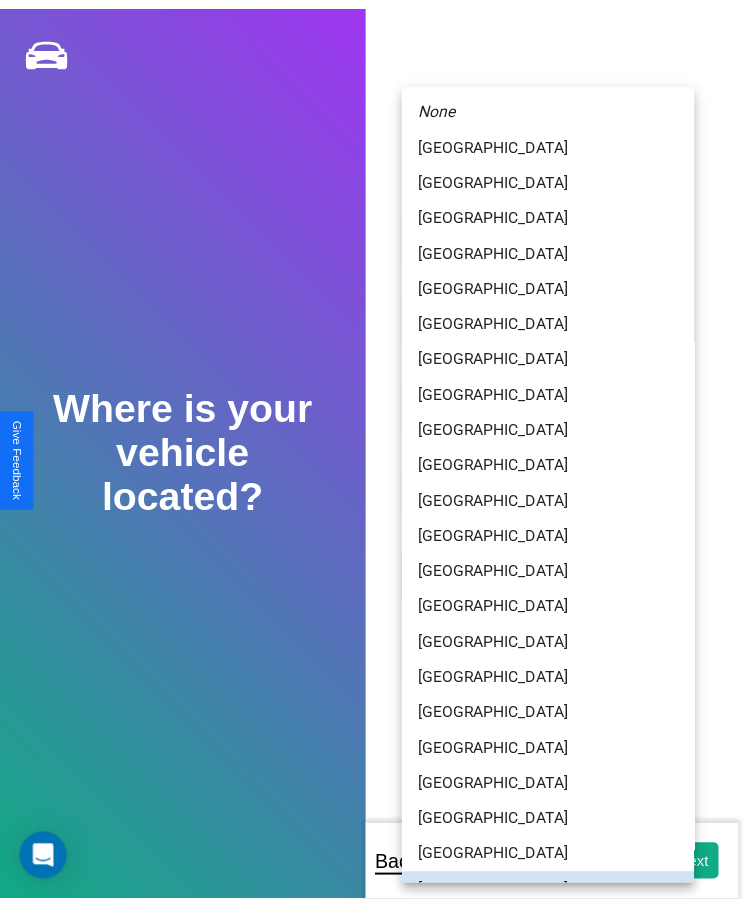 scroll, scrollTop: 25, scrollLeft: 0, axis: vertical 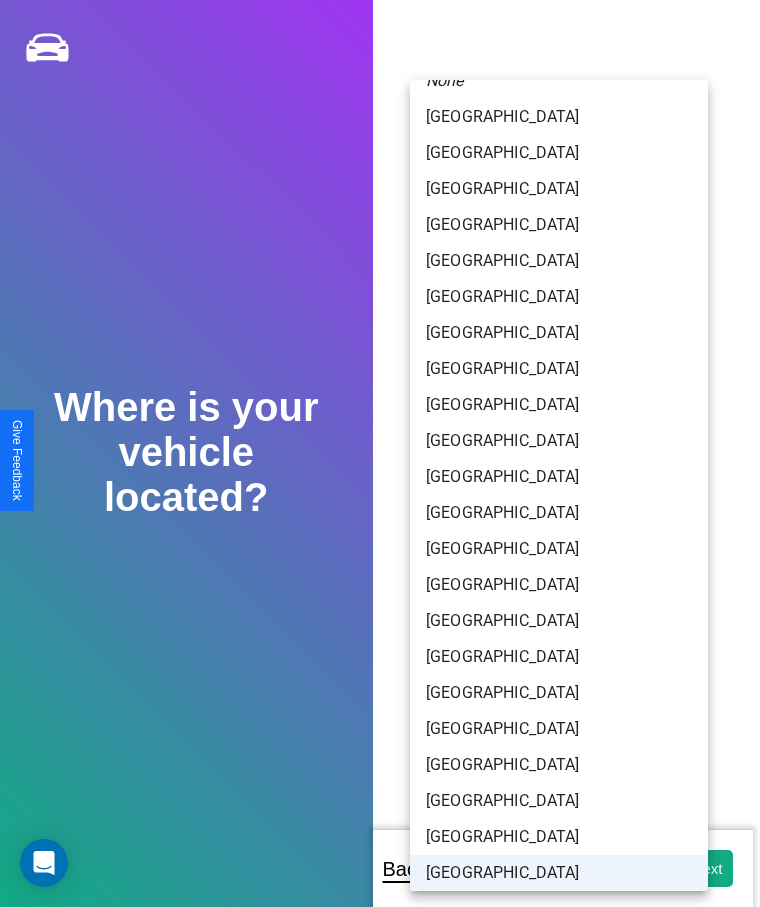 click on "[GEOGRAPHIC_DATA]" at bounding box center [559, 873] 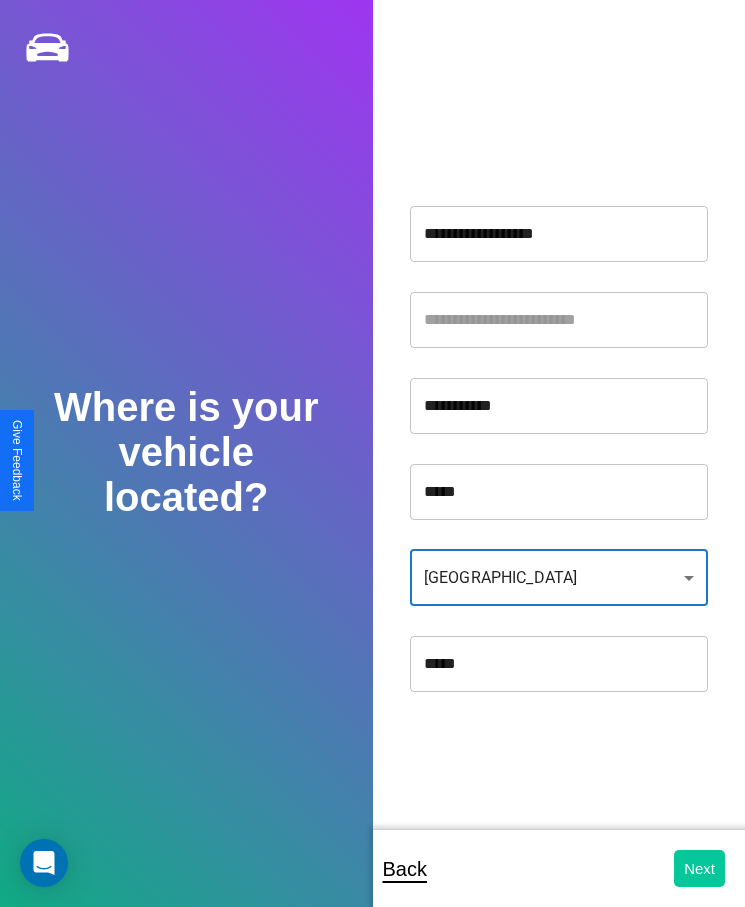 click on "Next" at bounding box center [699, 868] 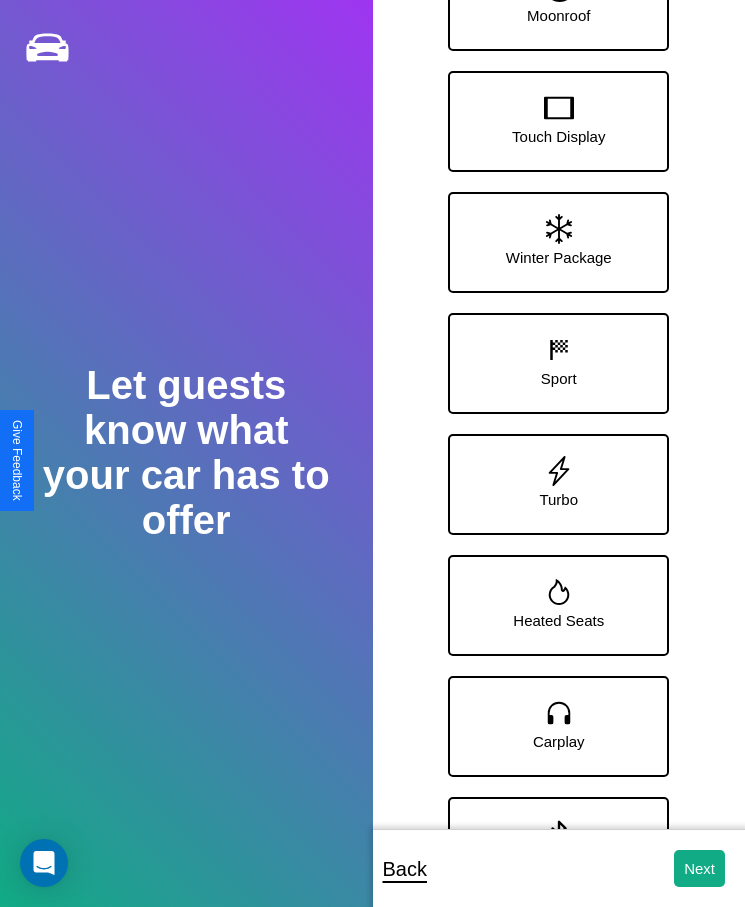 scroll, scrollTop: 159, scrollLeft: 0, axis: vertical 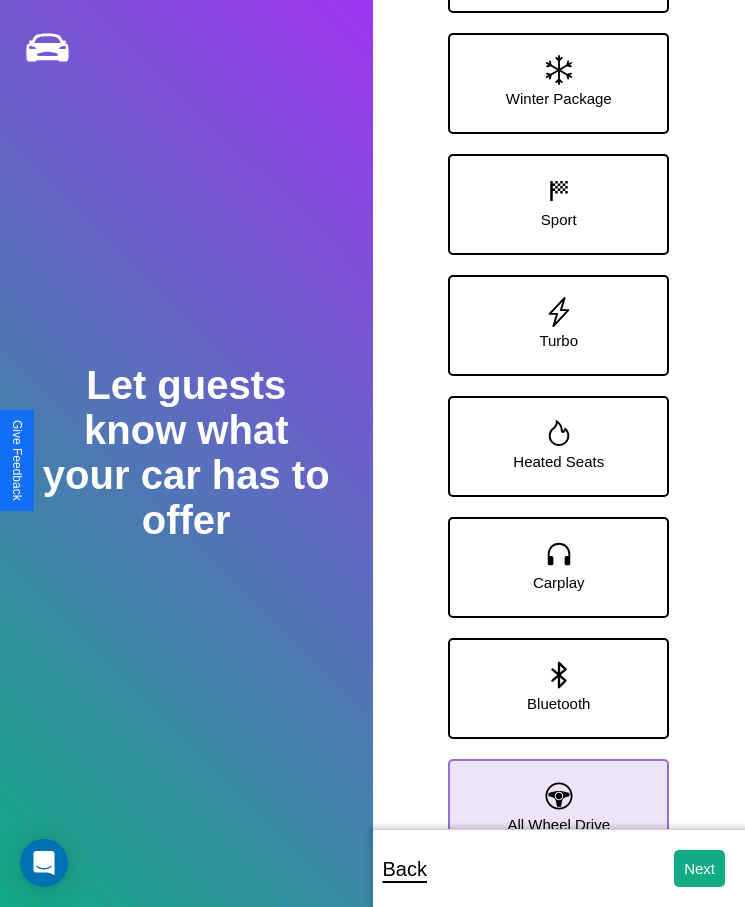 click 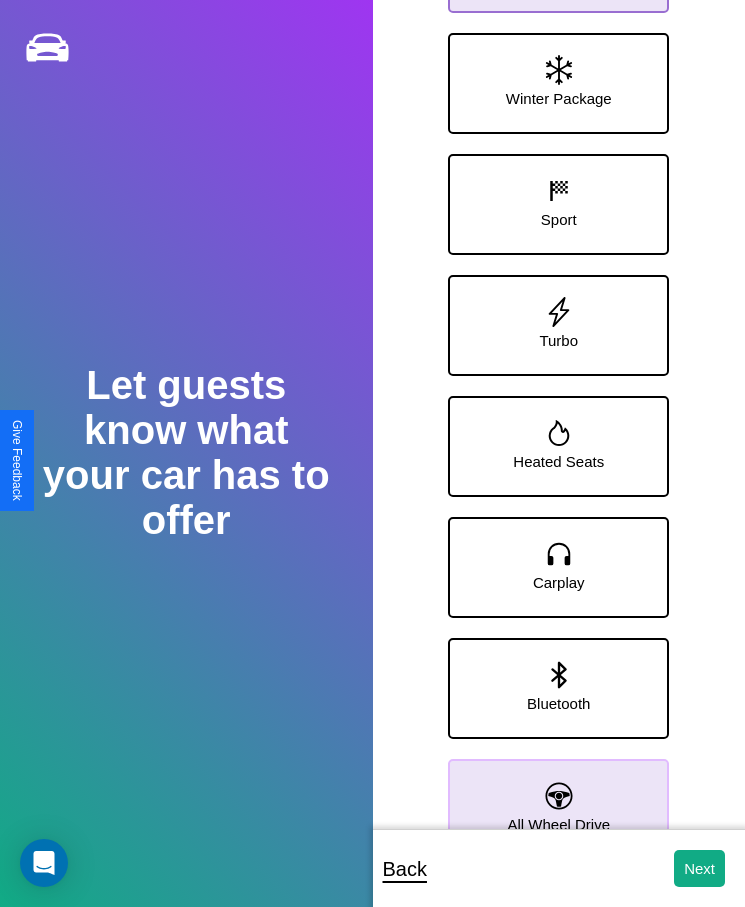 click on "Touch Display" at bounding box center [558, -38] 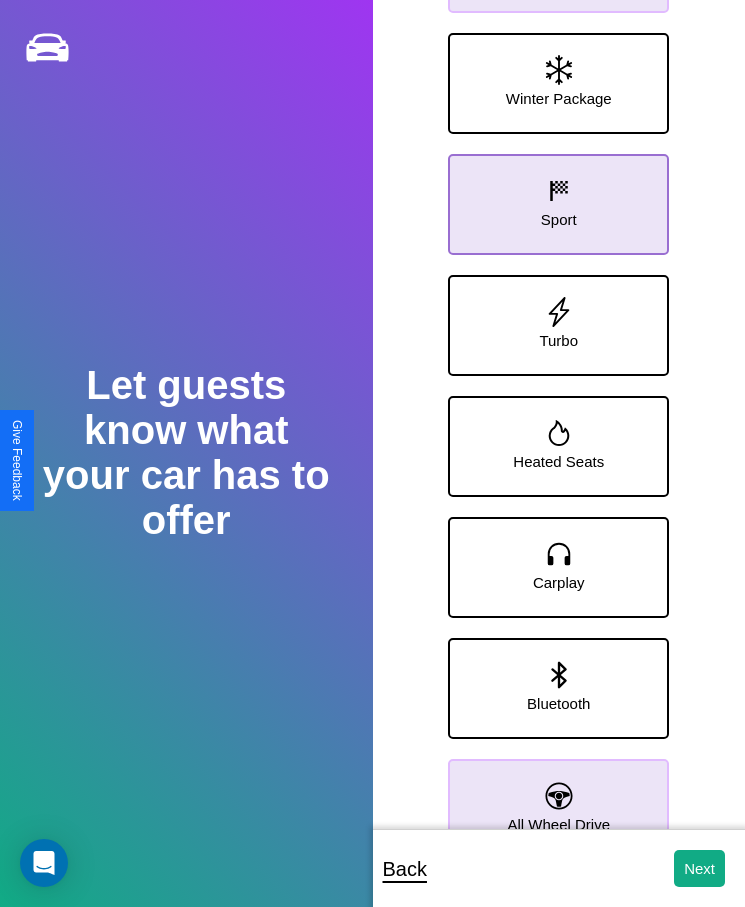 click 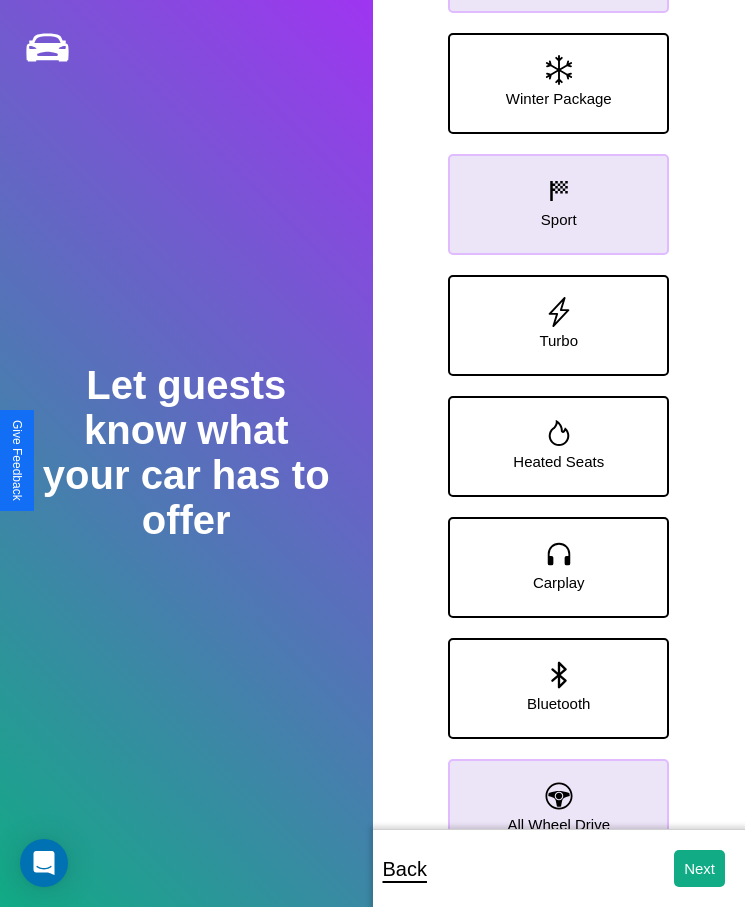 click 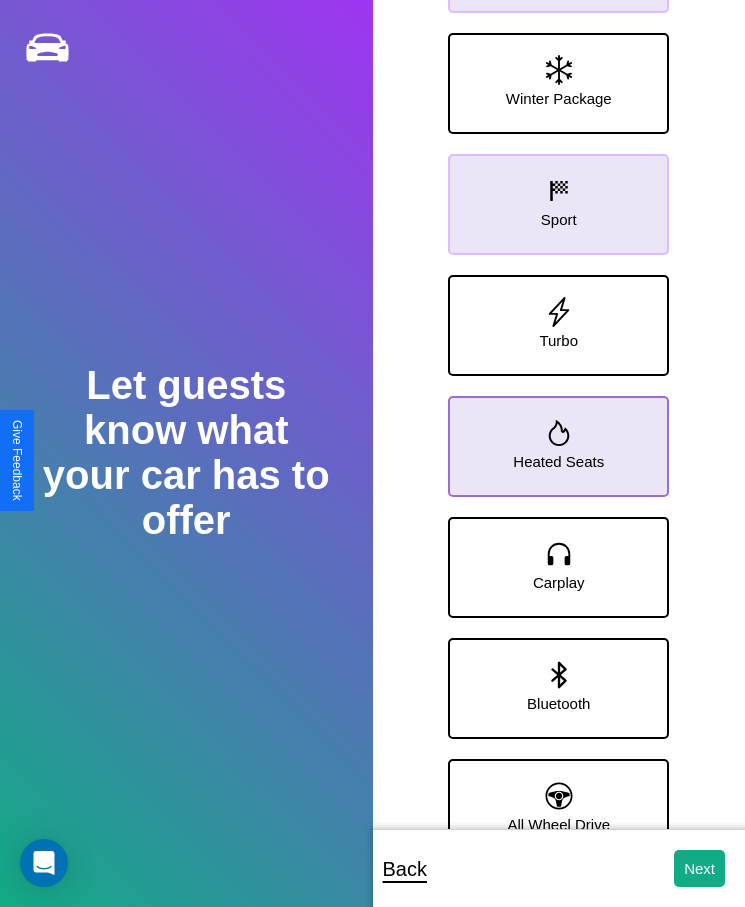 click 